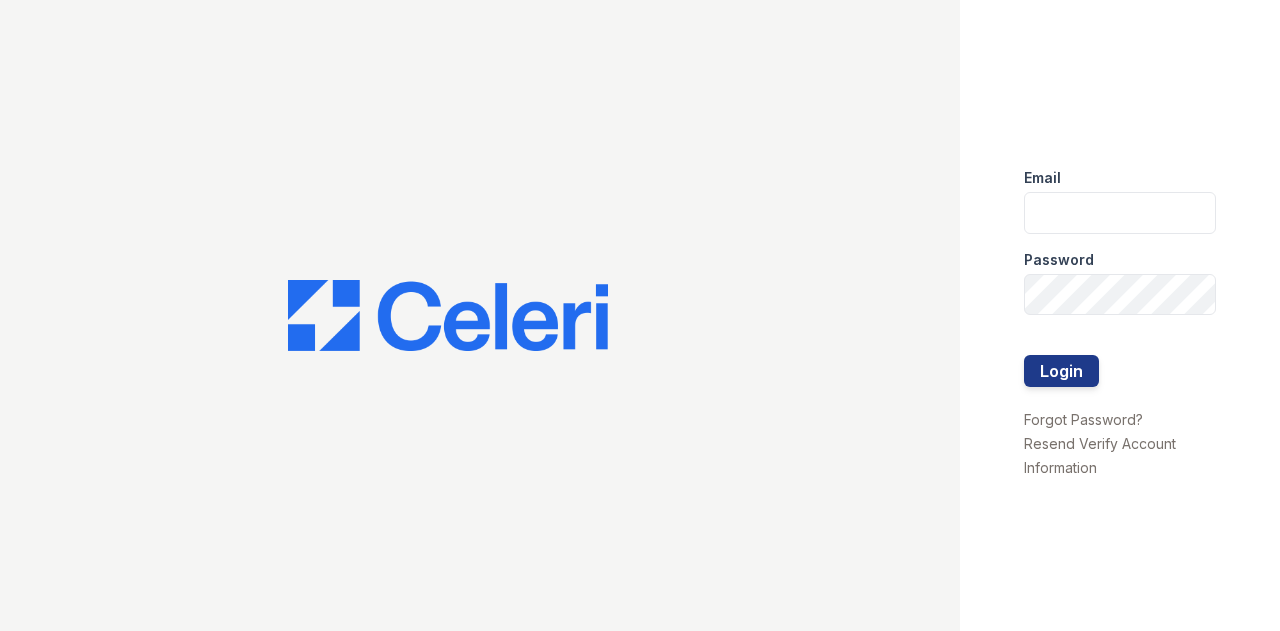 scroll, scrollTop: 0, scrollLeft: 0, axis: both 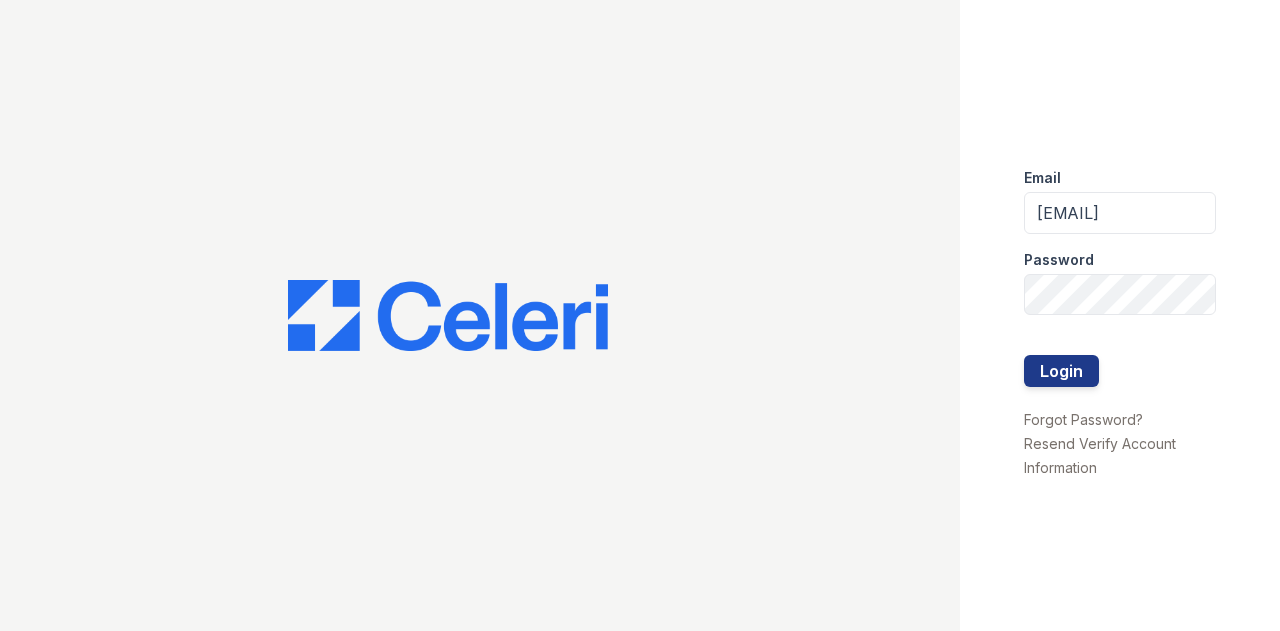 click on "Email
[EMAIL]
Password
Login" at bounding box center [1120, 279] 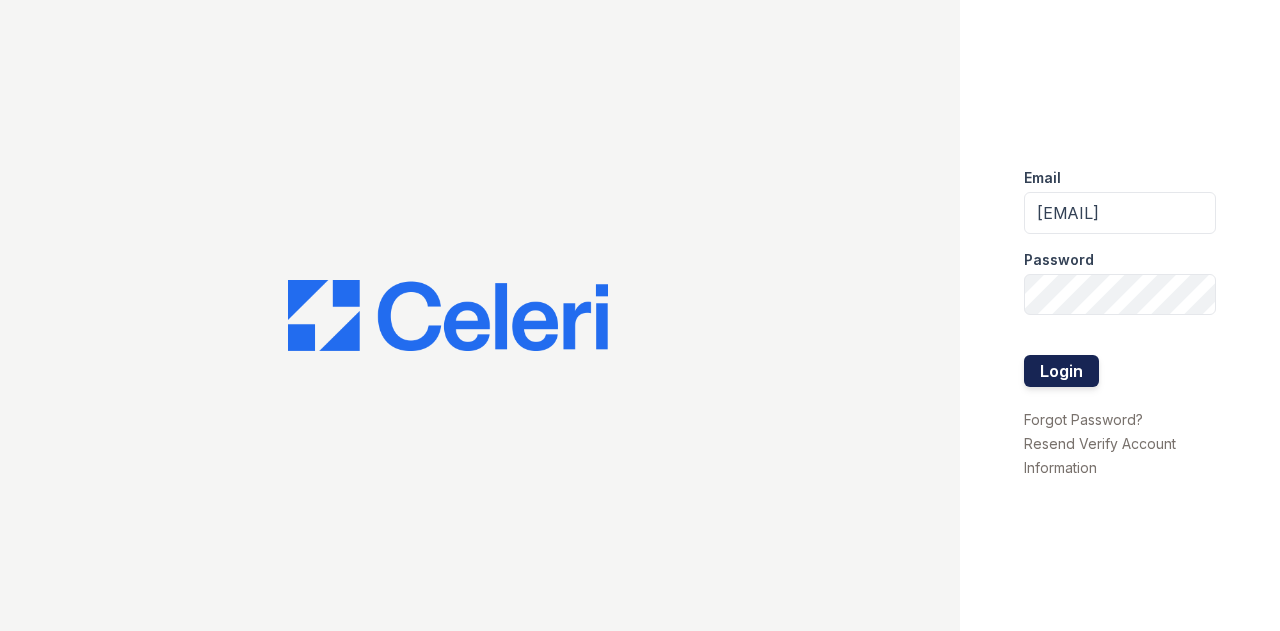 click on "Login" at bounding box center (1061, 371) 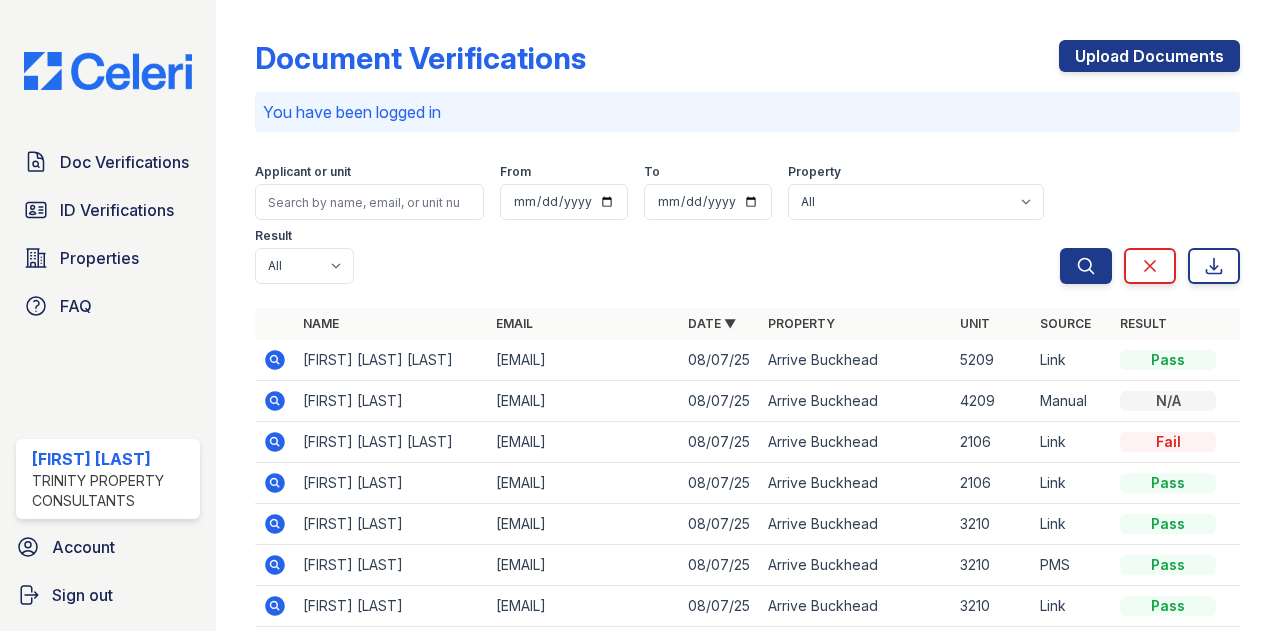 scroll, scrollTop: 0, scrollLeft: 0, axis: both 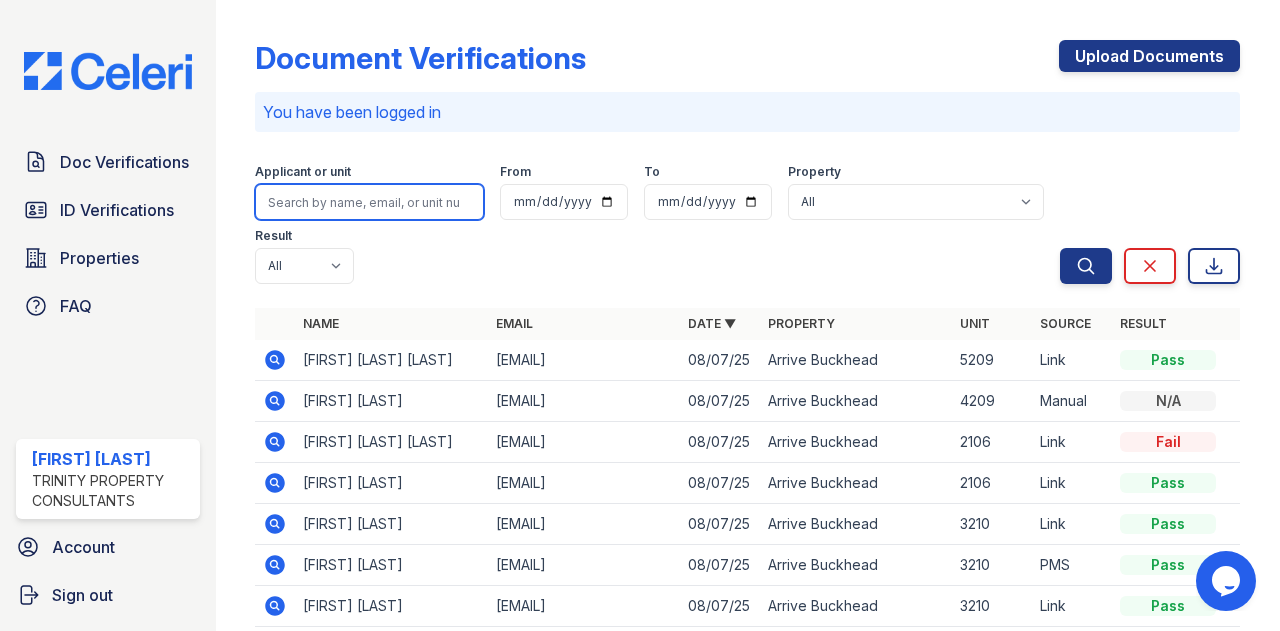 click at bounding box center (369, 202) 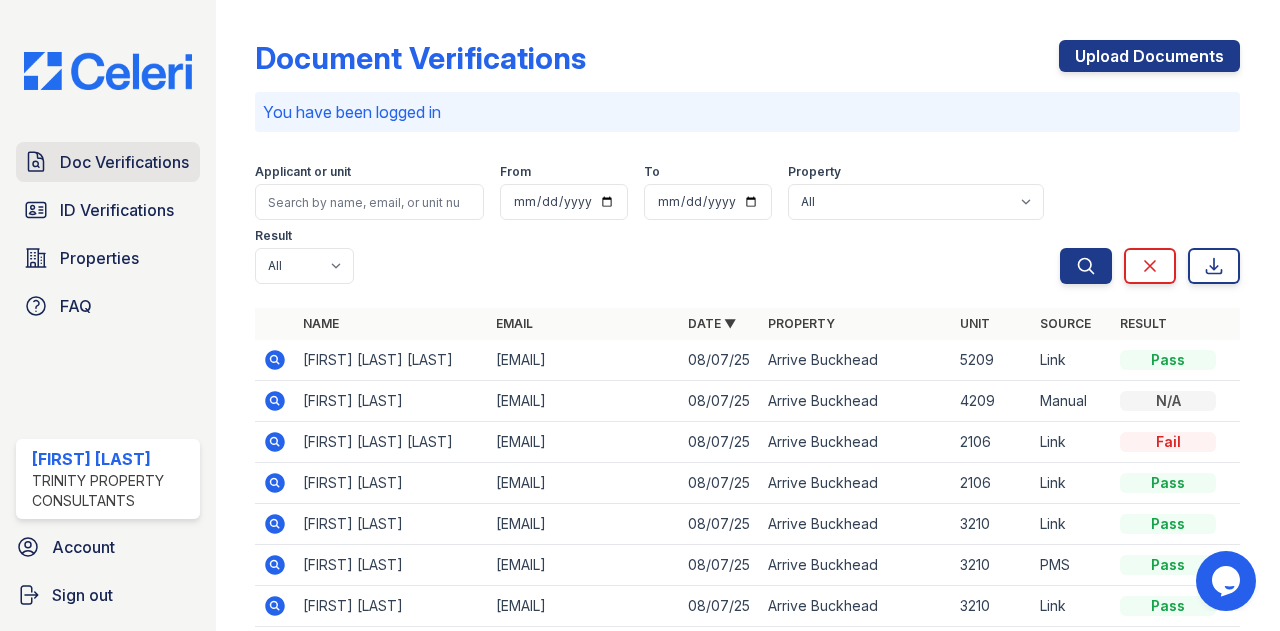 click on "Doc Verifications" at bounding box center [124, 162] 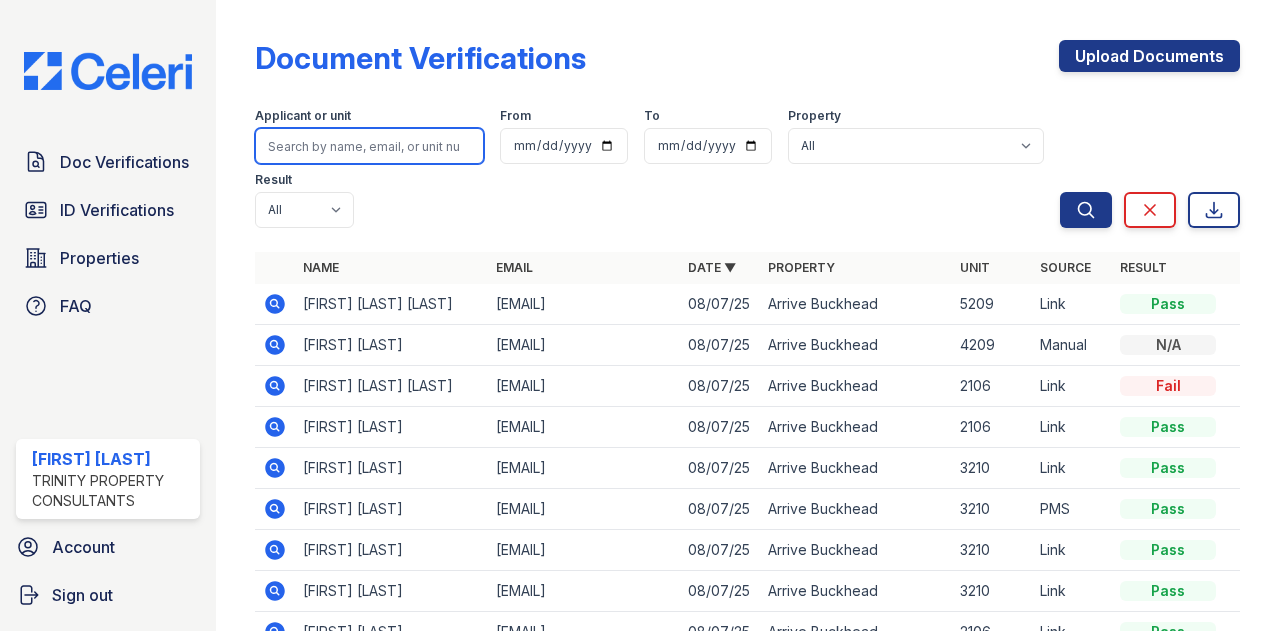 click at bounding box center (369, 146) 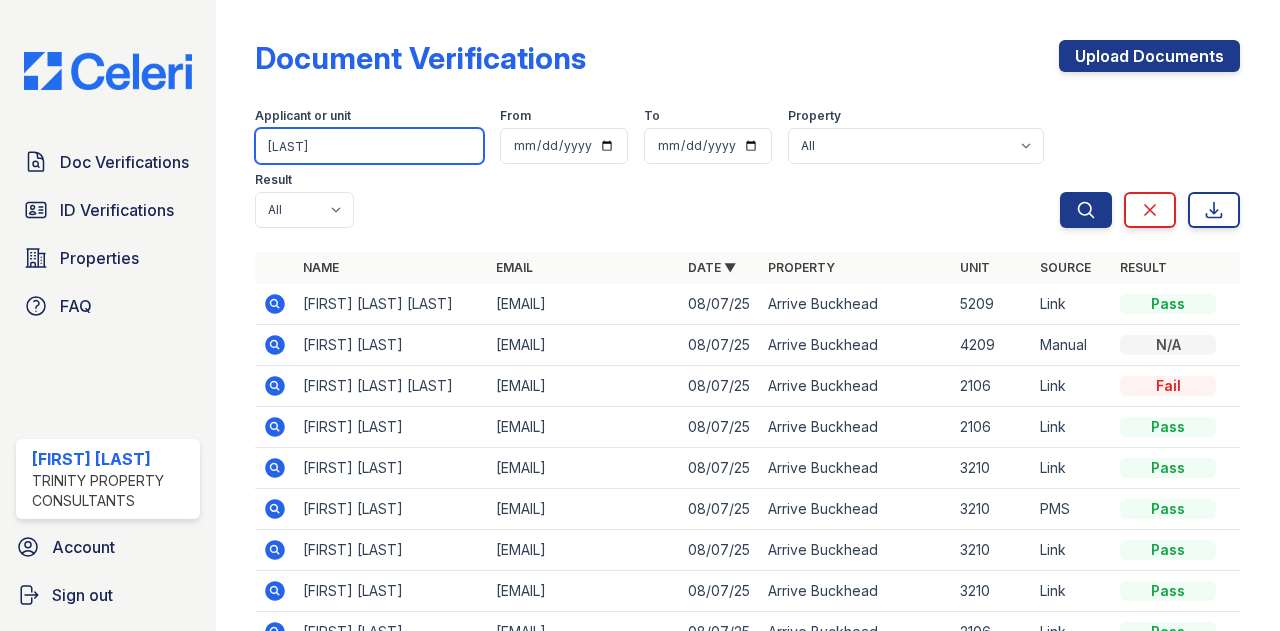 type on "[LAST]" 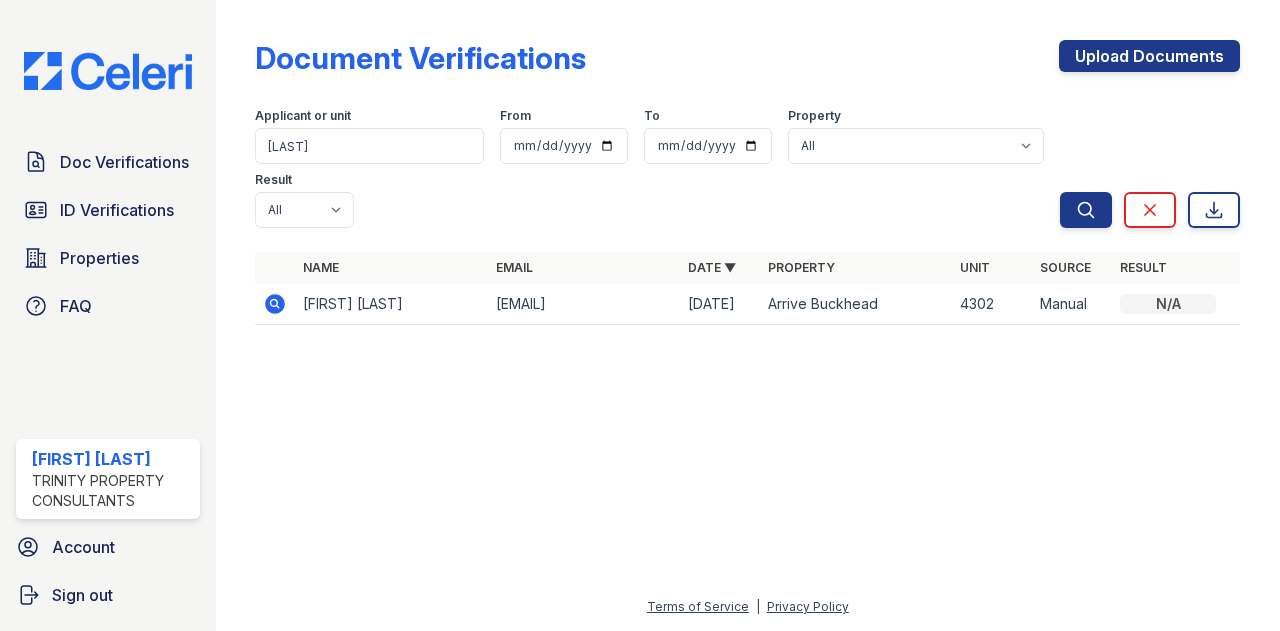 click on "henry moreno" at bounding box center (391, 304) 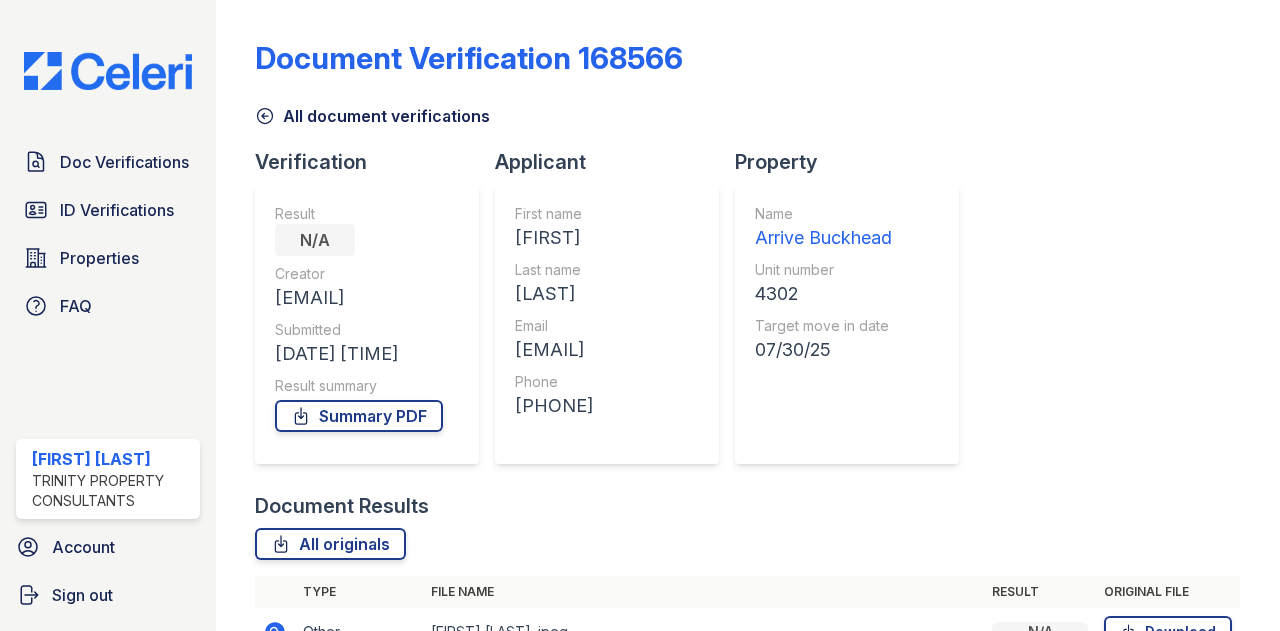 scroll, scrollTop: 0, scrollLeft: 0, axis: both 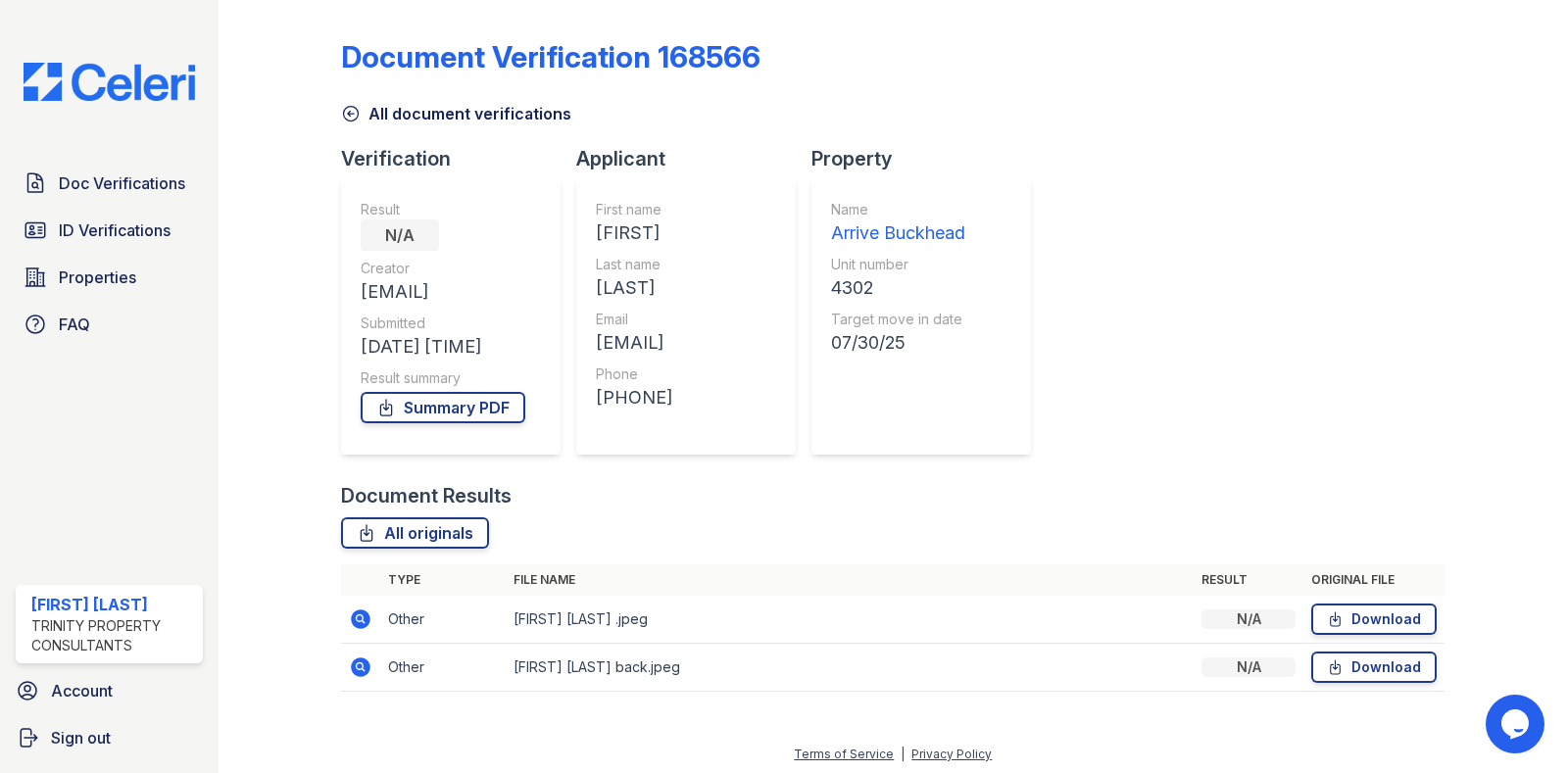 drag, startPoint x: 1174, startPoint y: 3, endPoint x: 1075, endPoint y: 409, distance: 417.896 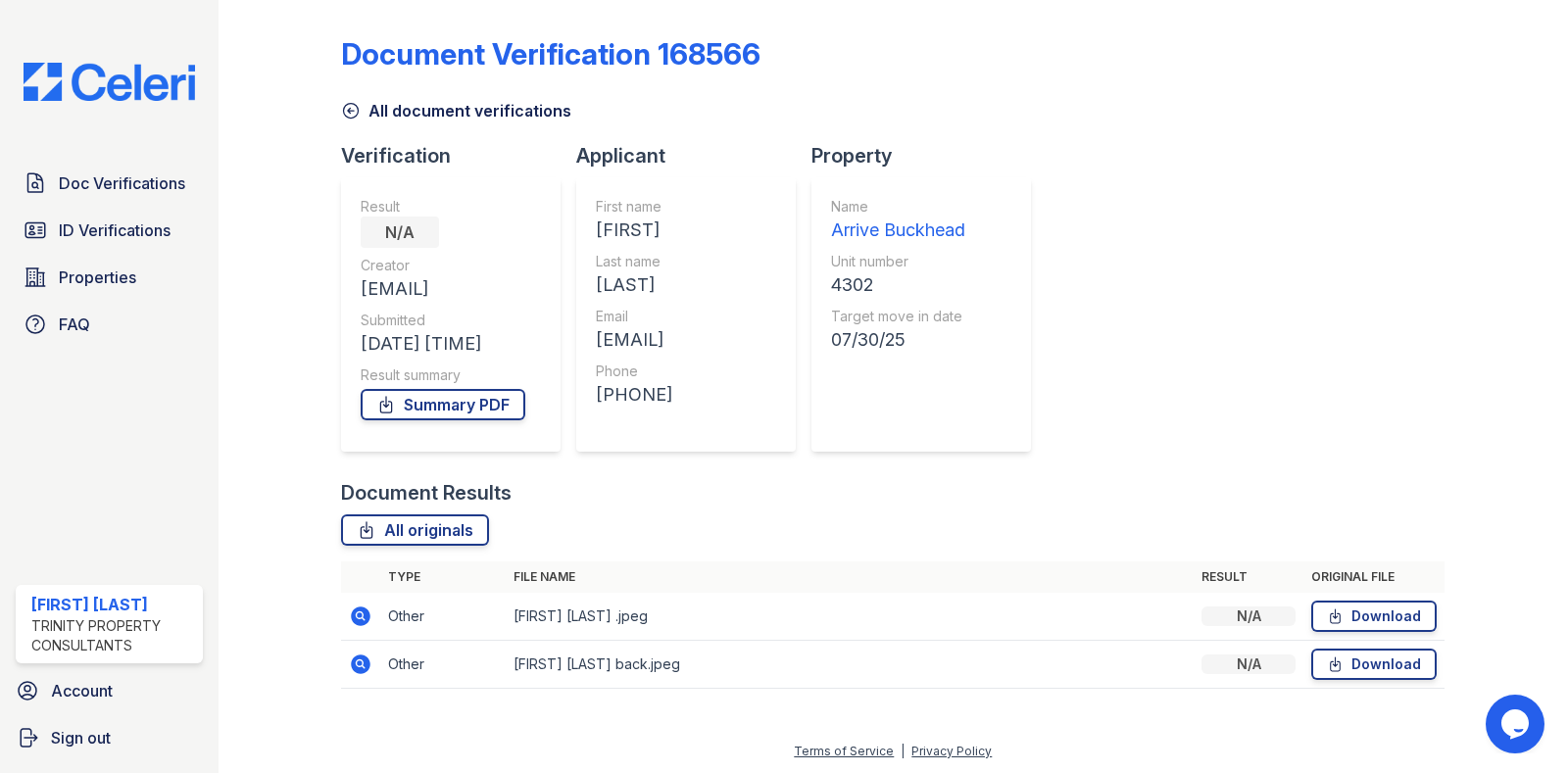 scroll, scrollTop: 4, scrollLeft: 0, axis: vertical 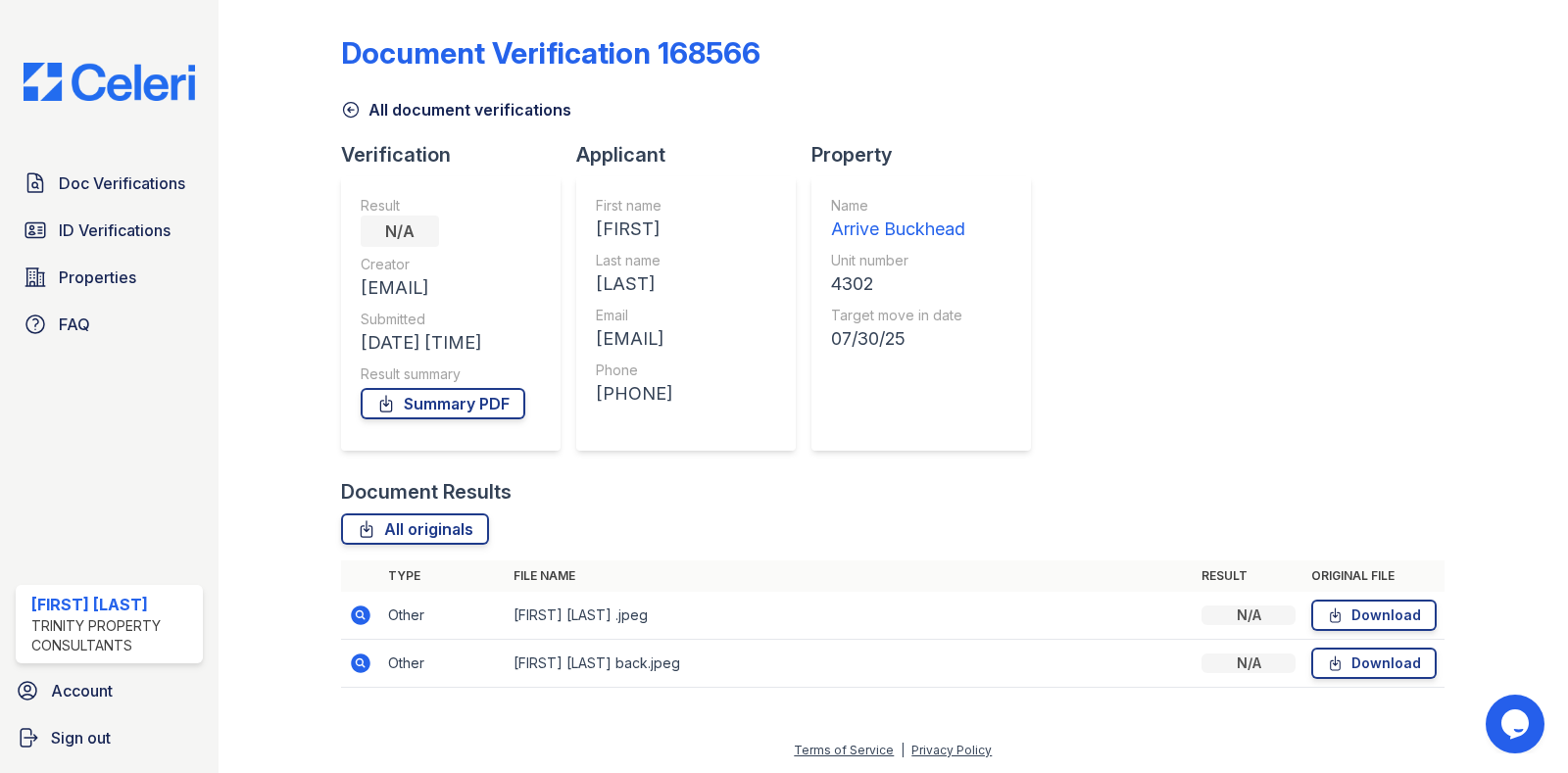 click on "Document Verification 168566
All document verifications
Verification
Result
N/A
Creator
yconley@trinity-pm.com
Submitted
07/28/25 10:51:19 AM
Result summary
Summary PDF
Applicant
First name
henry
Last name
moreno
Email
hernyjesusmoreno@gmail.com
Phone
+17865761190
Property
Name
Arrive Buckhead
Unit number
4302
Target move in date
07/30/25
Document Results
All originals
Type
File name
Result
Original file
Other
henry moreno .jpeg" at bounding box center (893, 356) 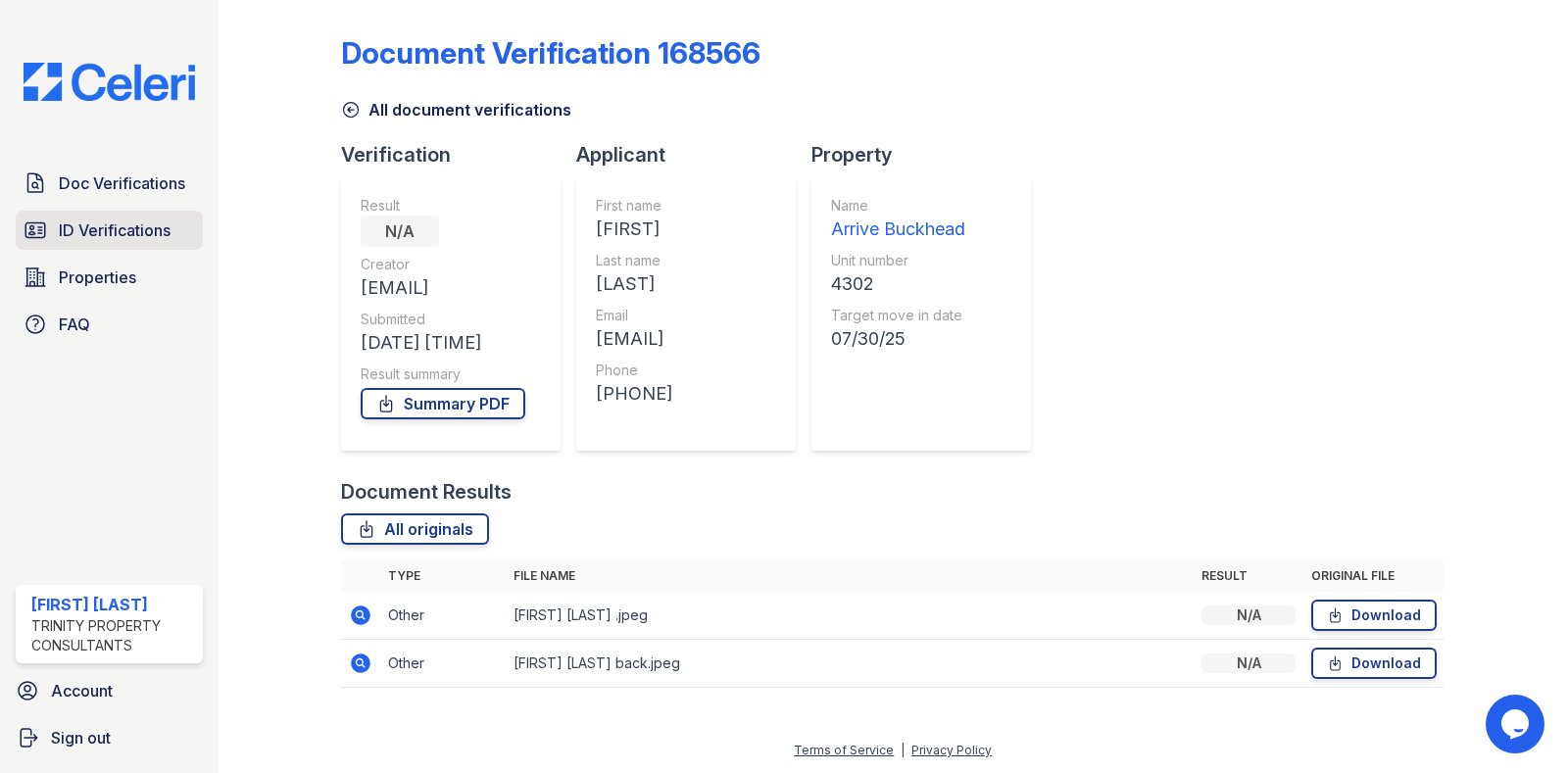 click on "ID Verifications" at bounding box center [109, 230] 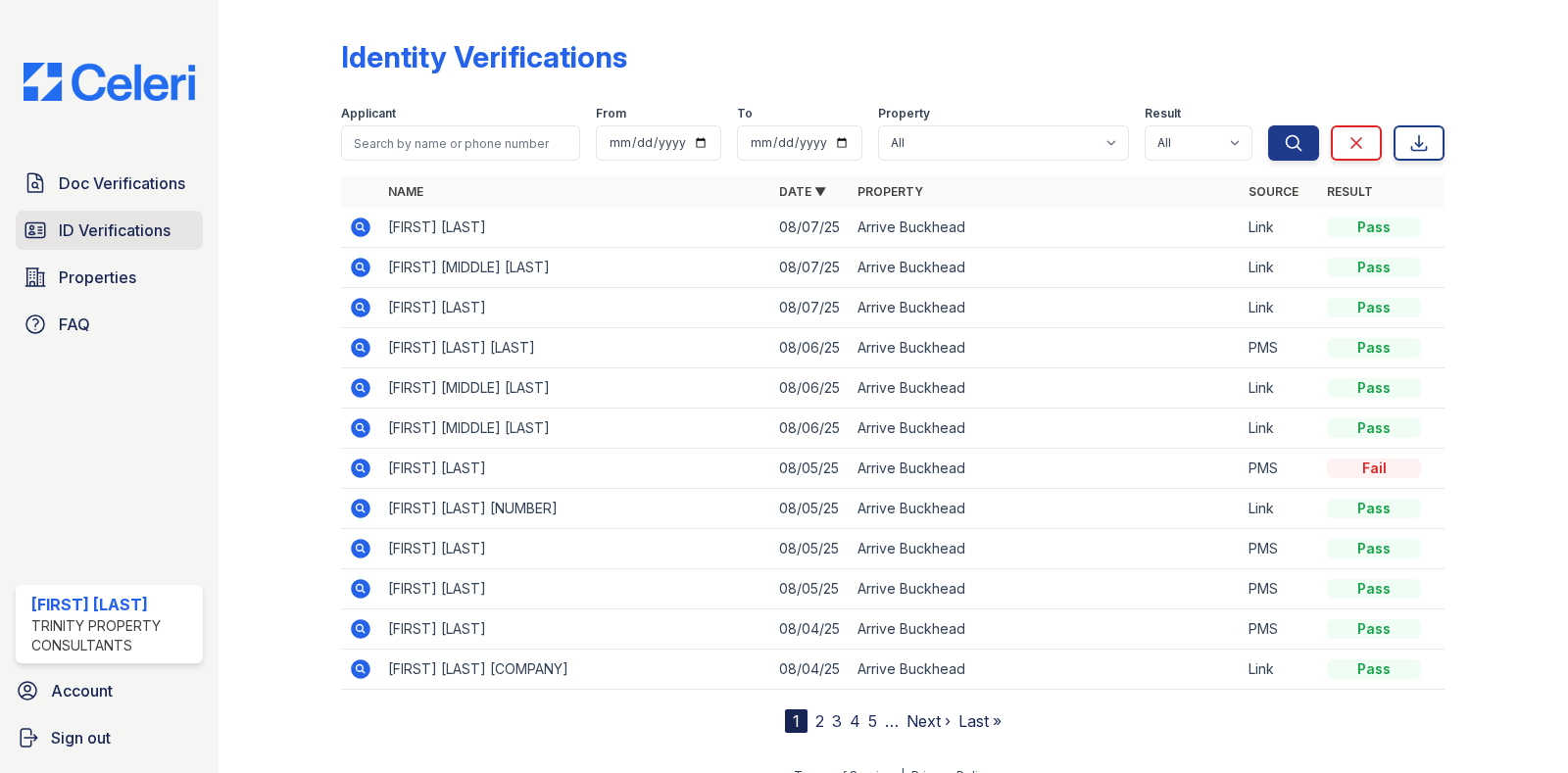 click on "ID Verifications" at bounding box center [109, 230] 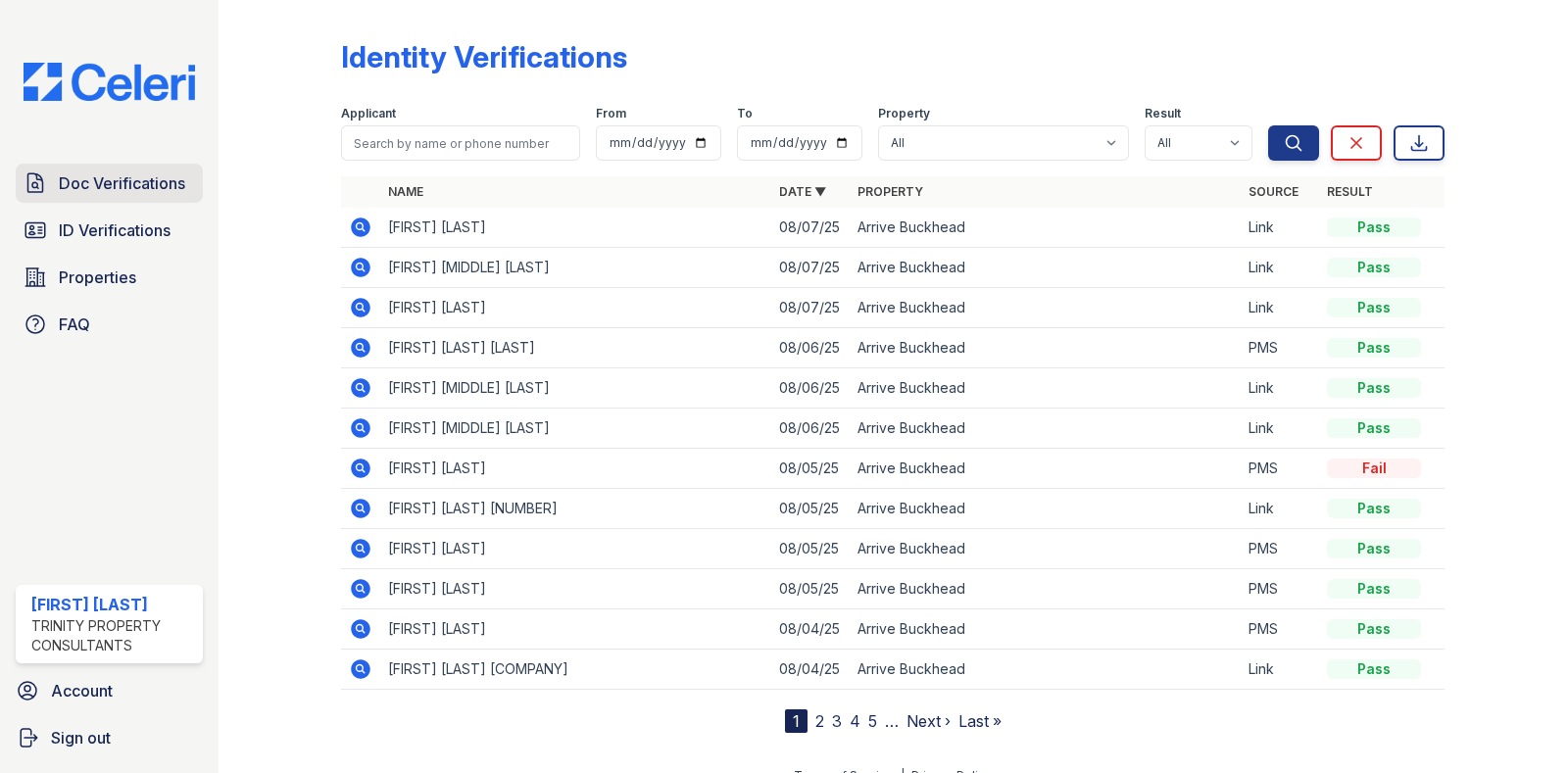 click on "Doc Verifications" at bounding box center [122, 183] 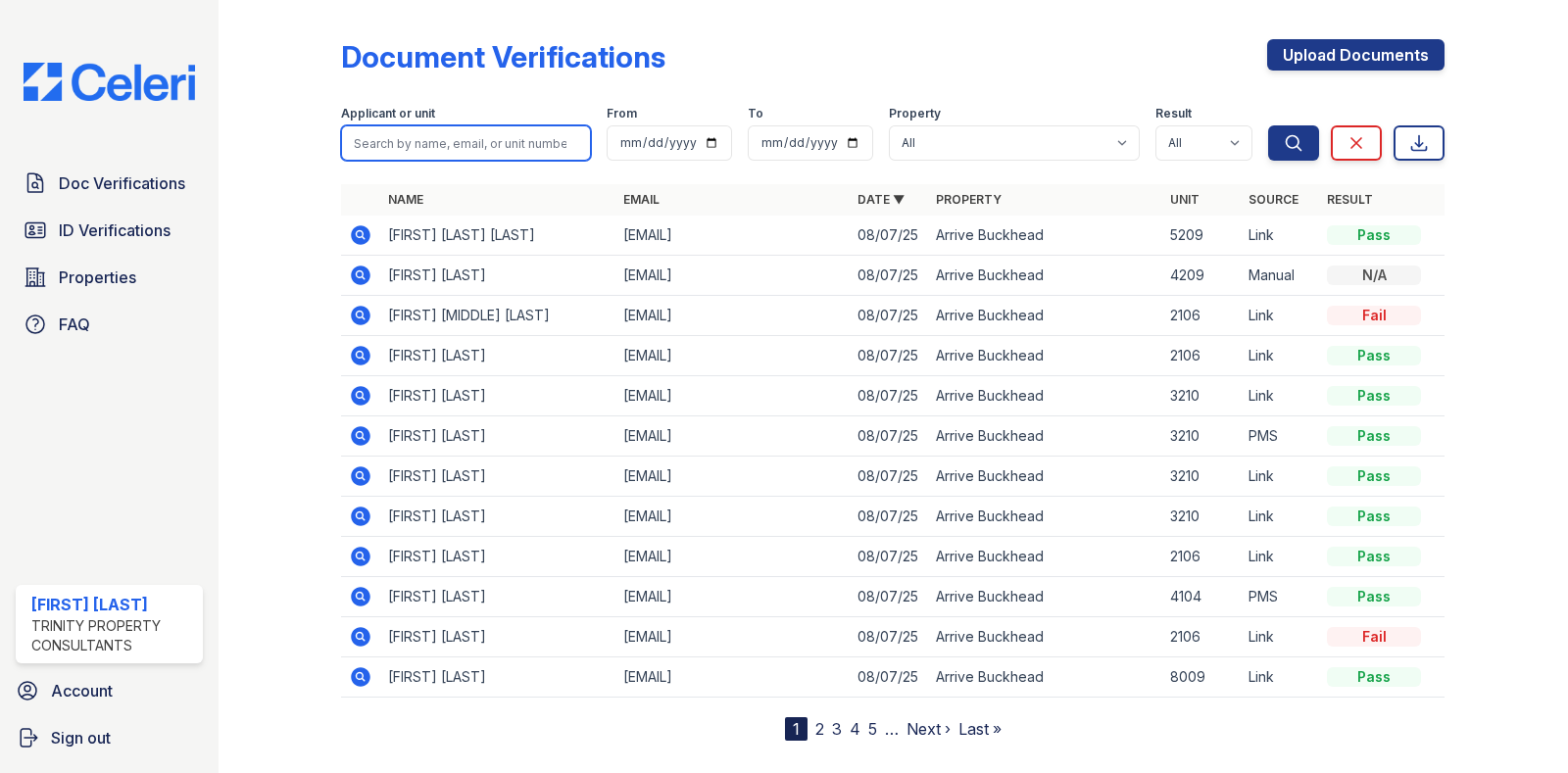 click at bounding box center [466, 143] 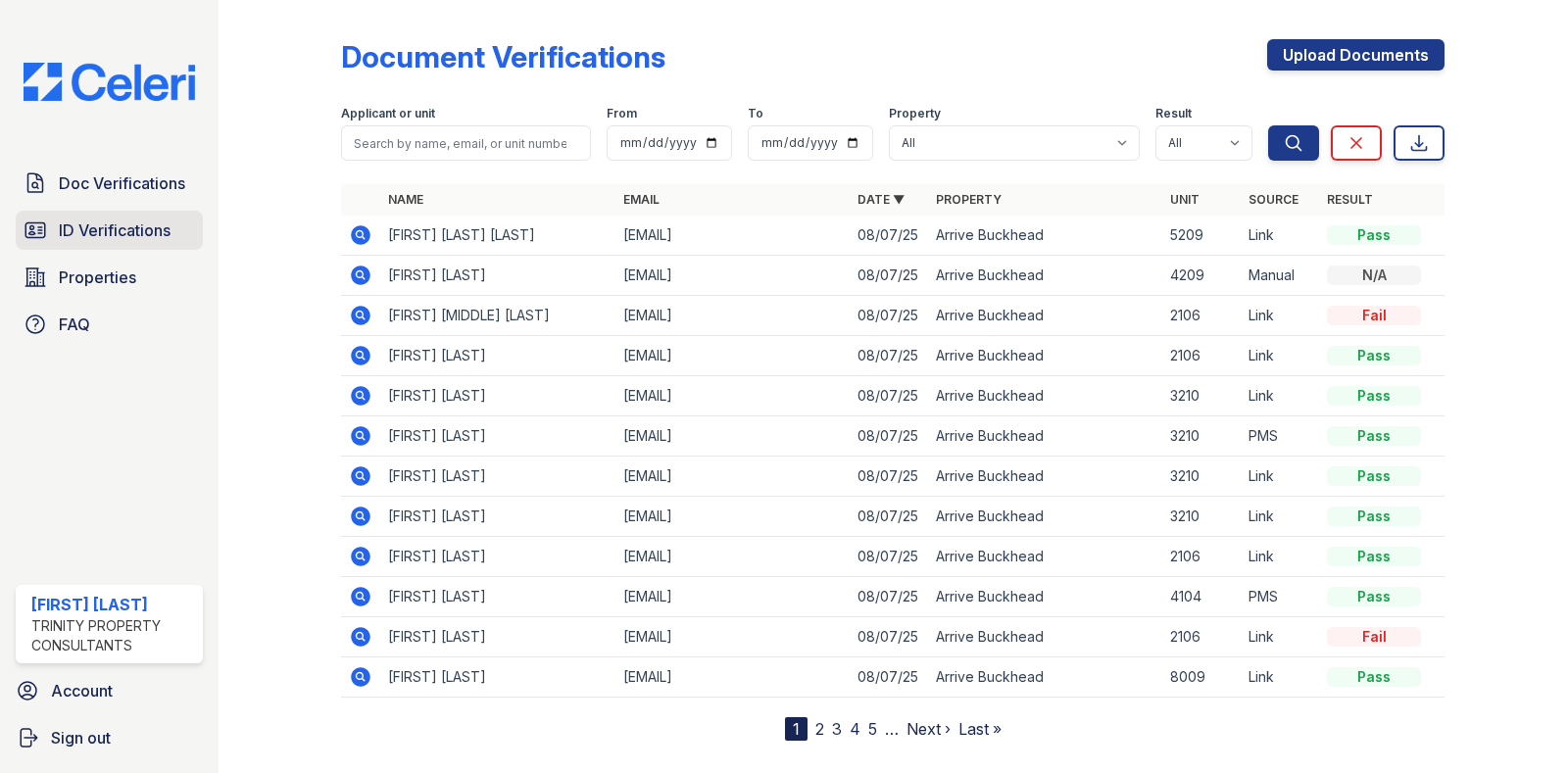 click on "ID Verifications" at bounding box center (115, 230) 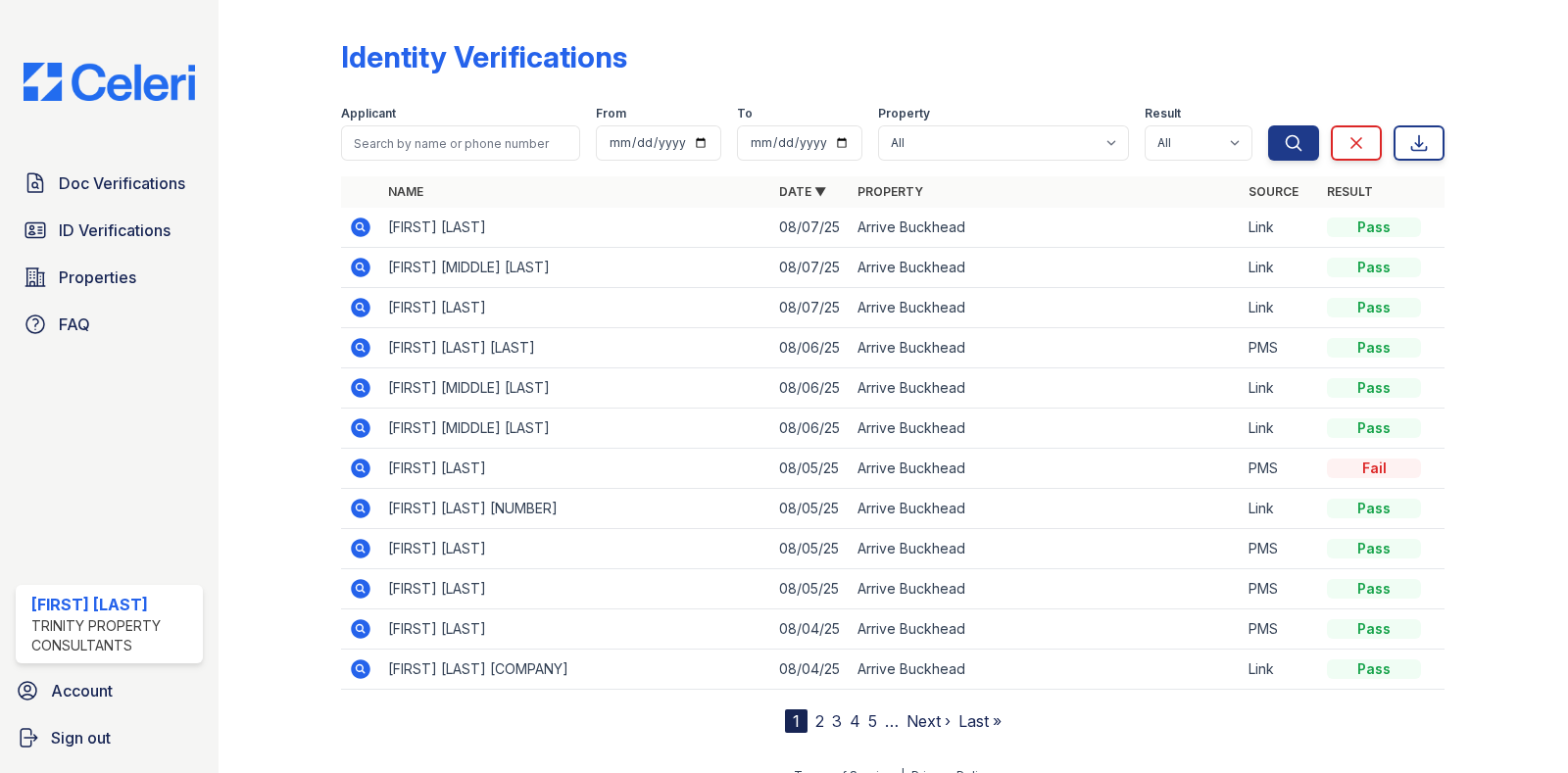 click on "Doc Verifications
ID Verifications
Properties
FAQ
Michelle Rauda
Trinity Property Consultants
Account
Sign out" at bounding box center [109, 386] 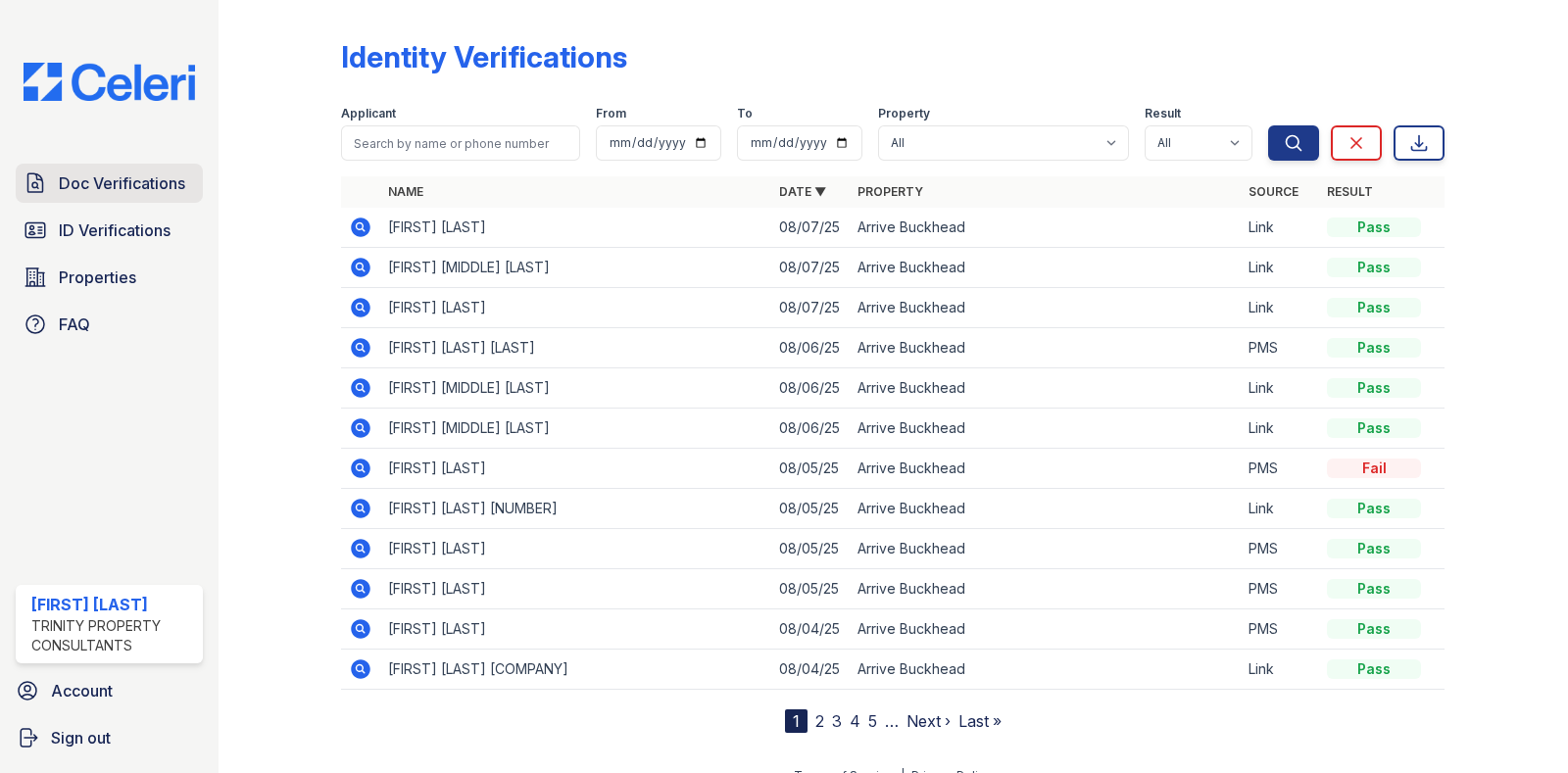 click on "Doc Verifications" at bounding box center (109, 183) 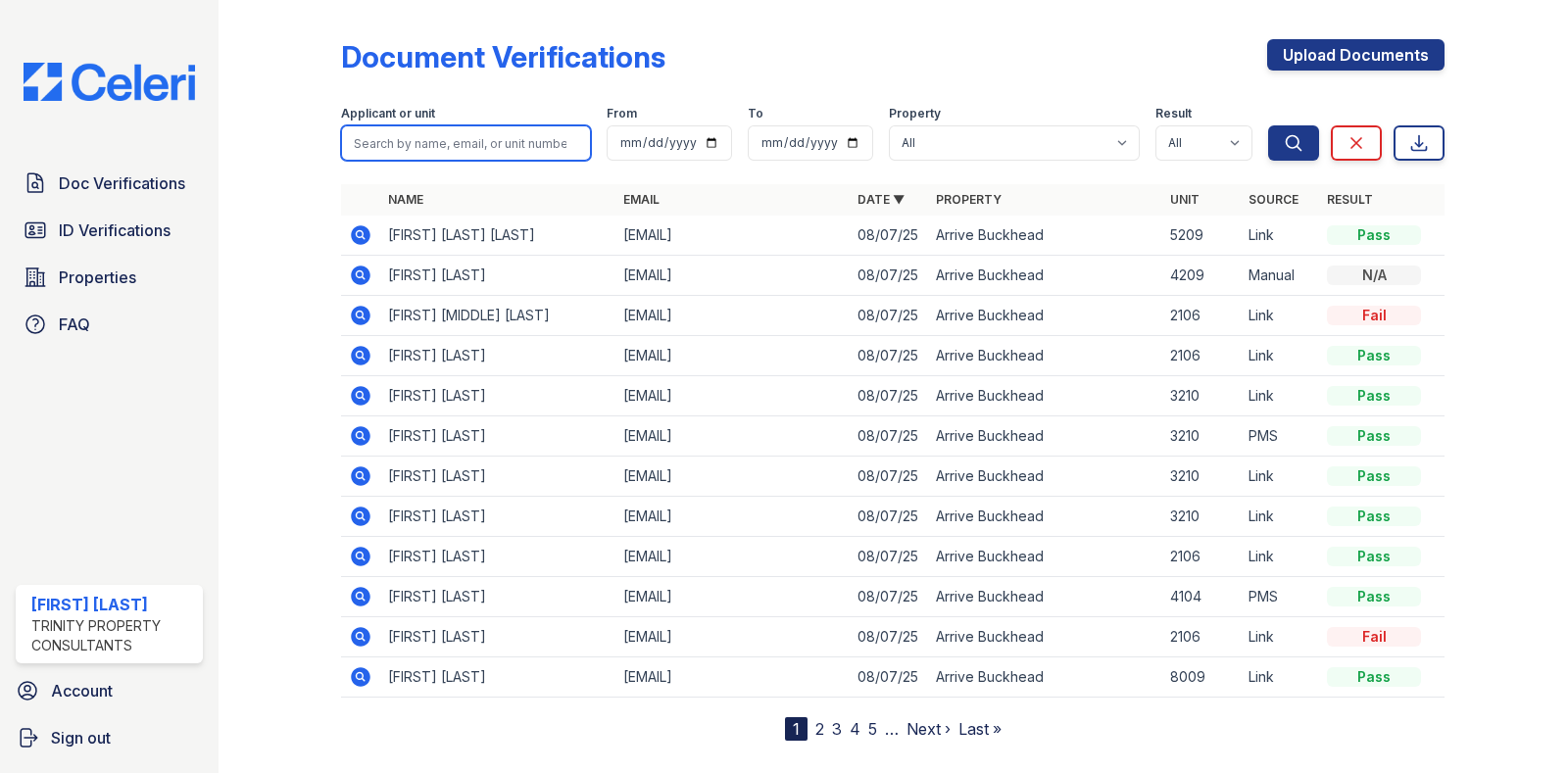 click at bounding box center [466, 143] 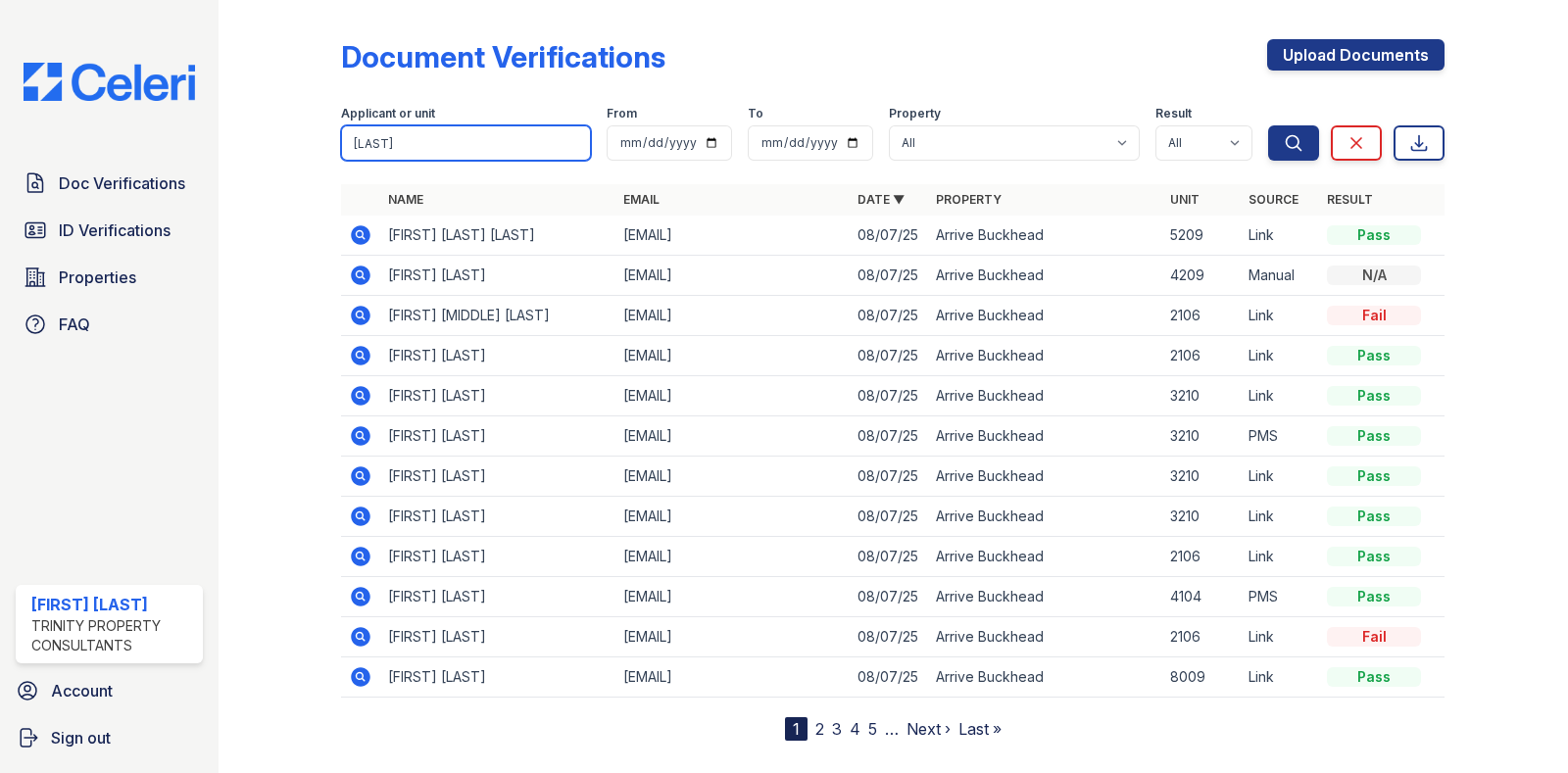 type on "moreno" 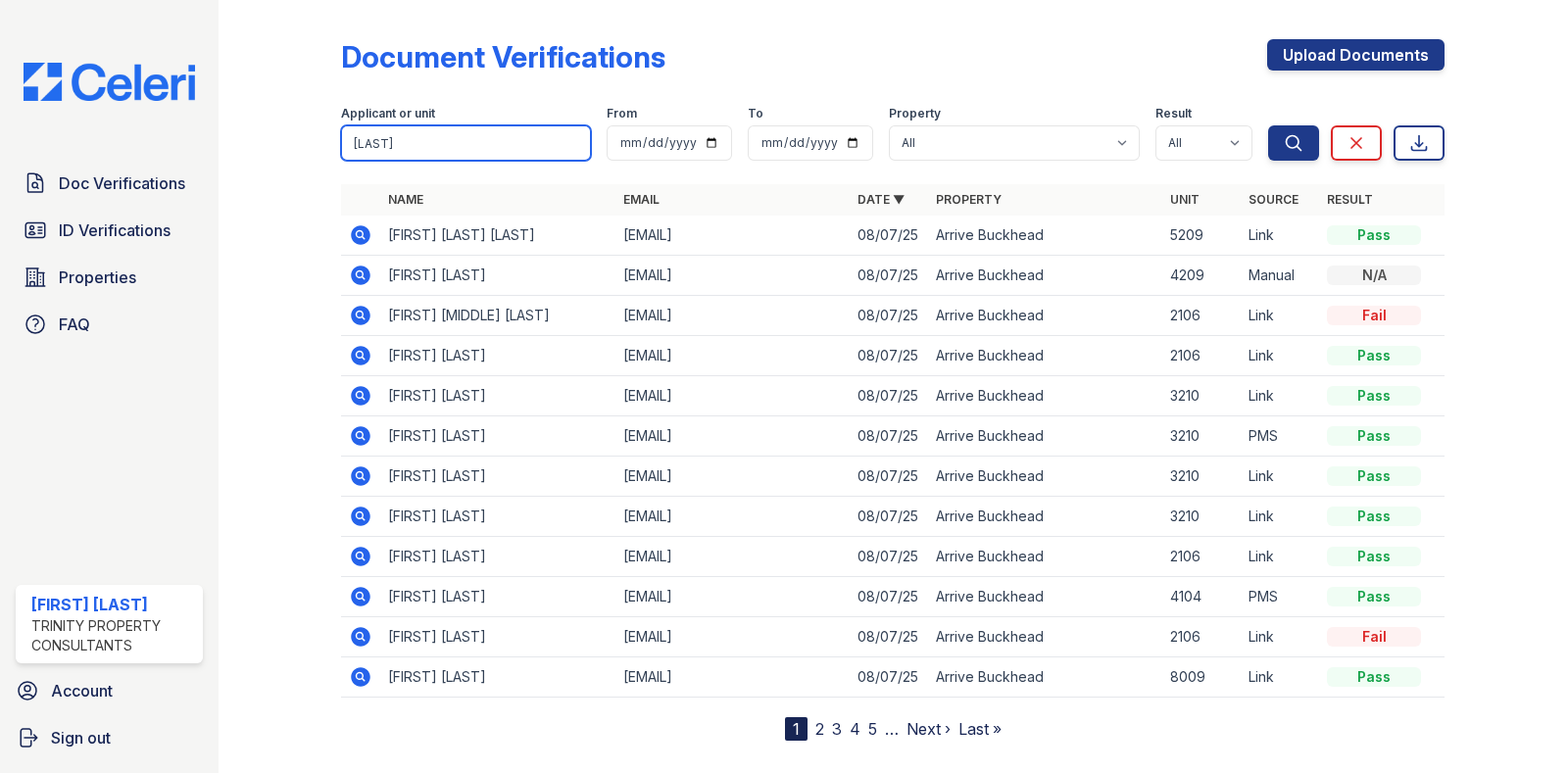 click on "Search" at bounding box center [1294, 143] 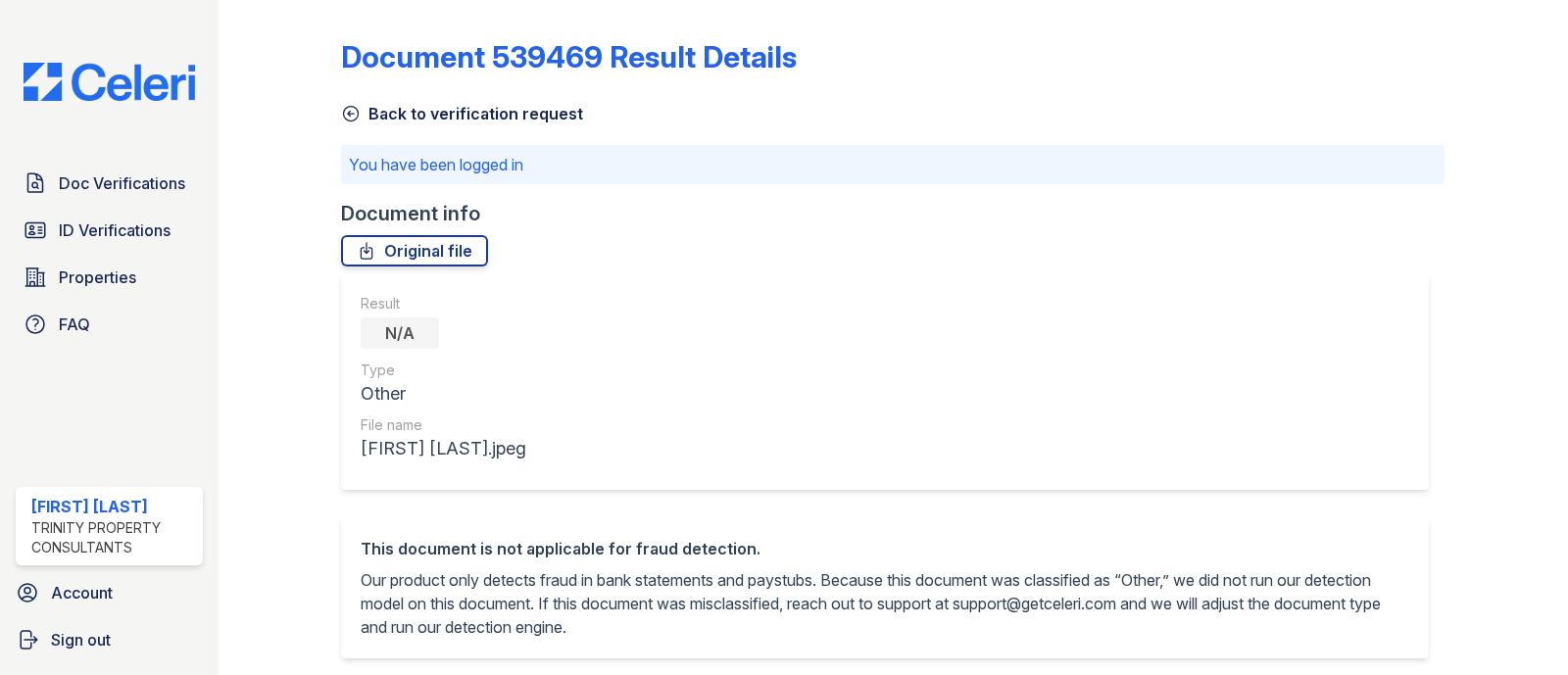scroll, scrollTop: 0, scrollLeft: 0, axis: both 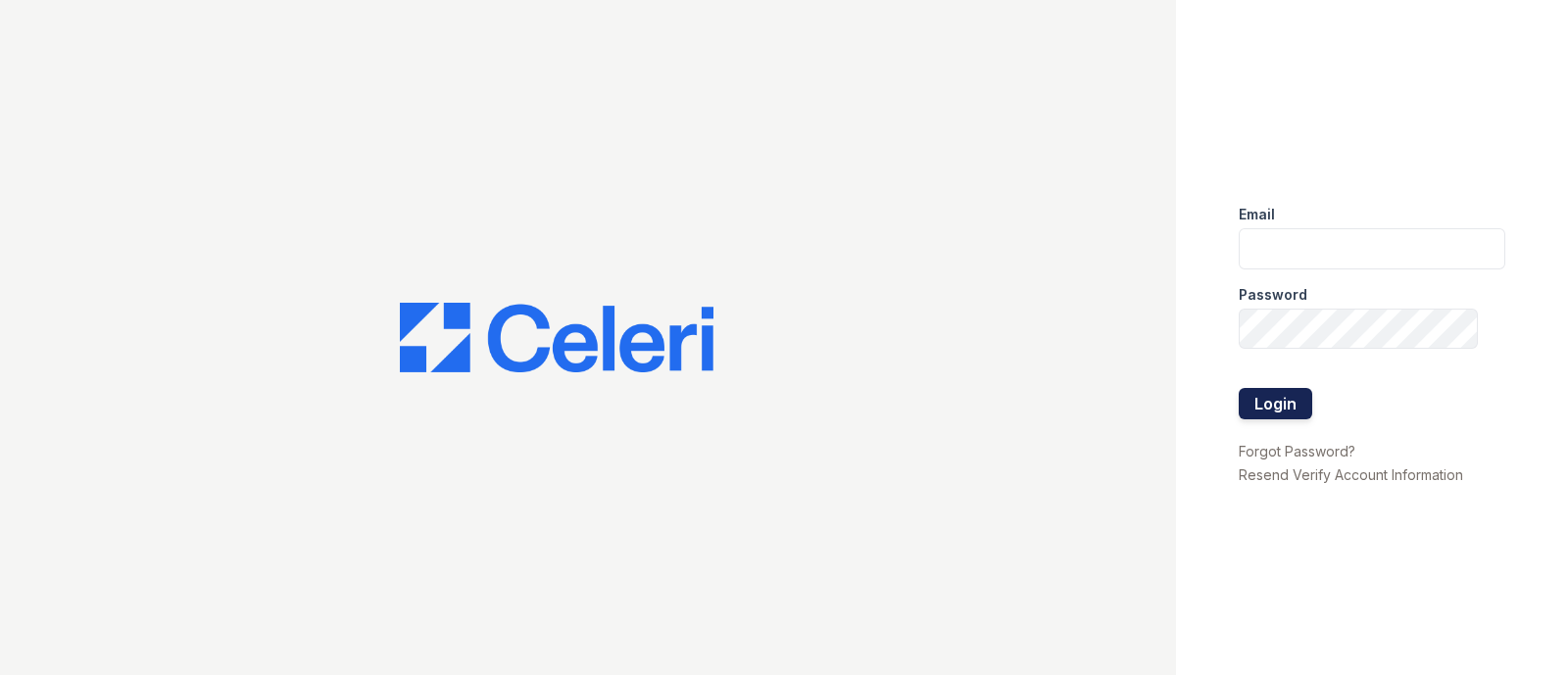type on "[EMAIL]" 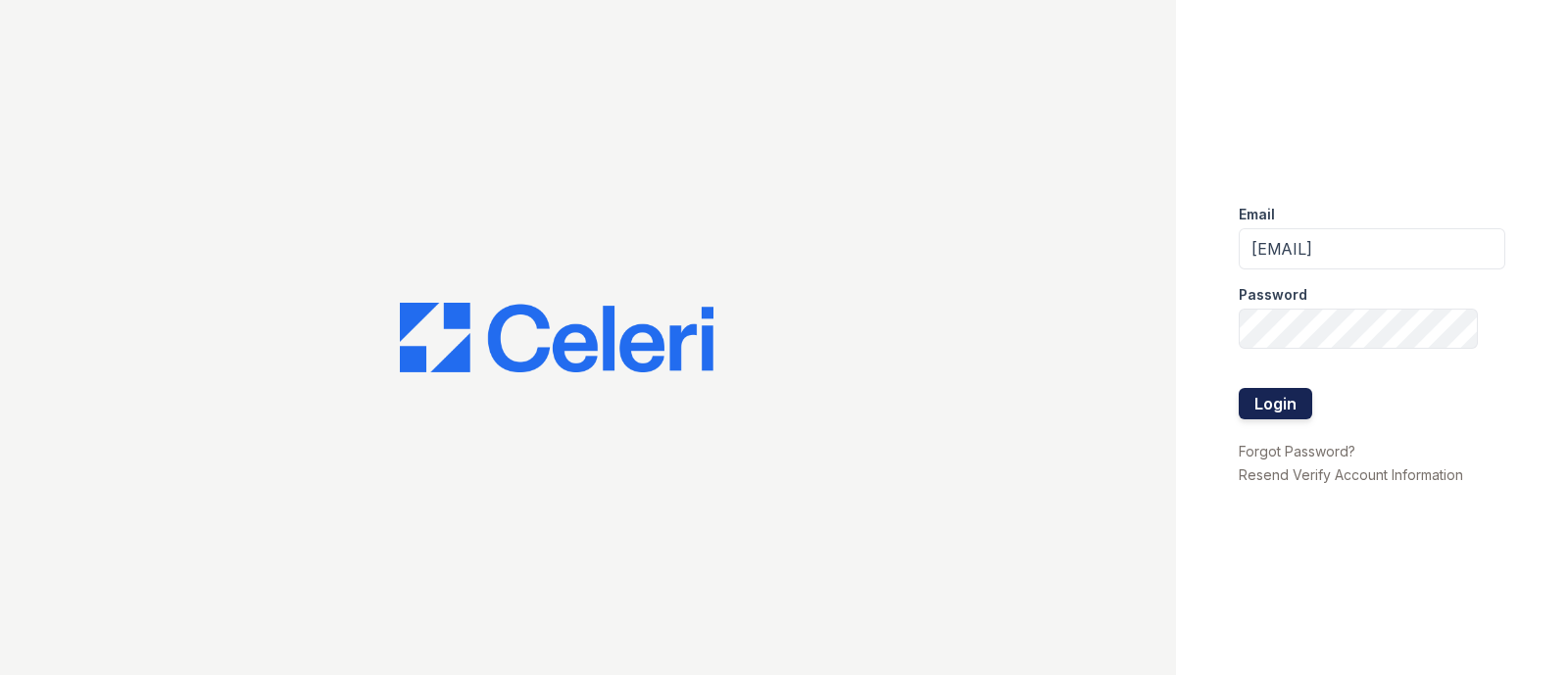 click on "Login" at bounding box center [1275, 404] 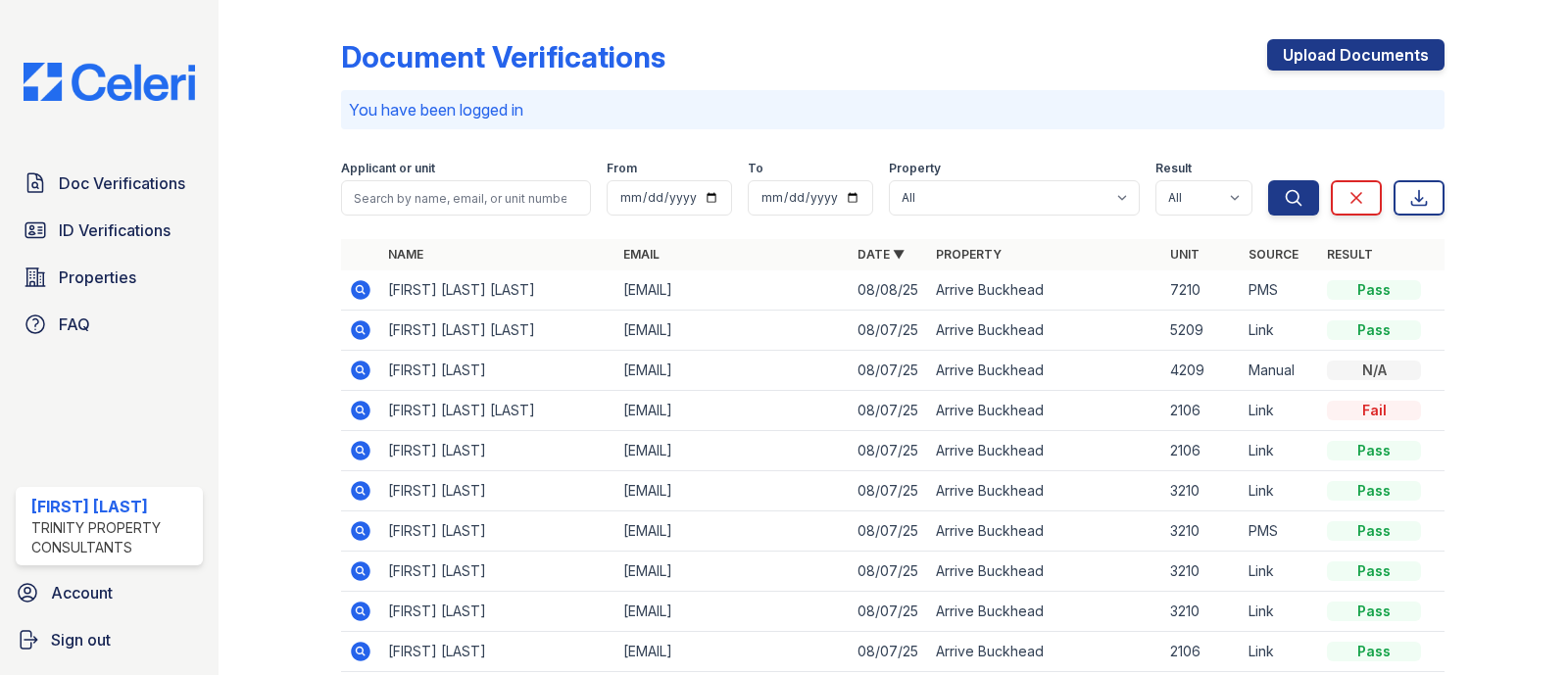 scroll, scrollTop: 0, scrollLeft: 0, axis: both 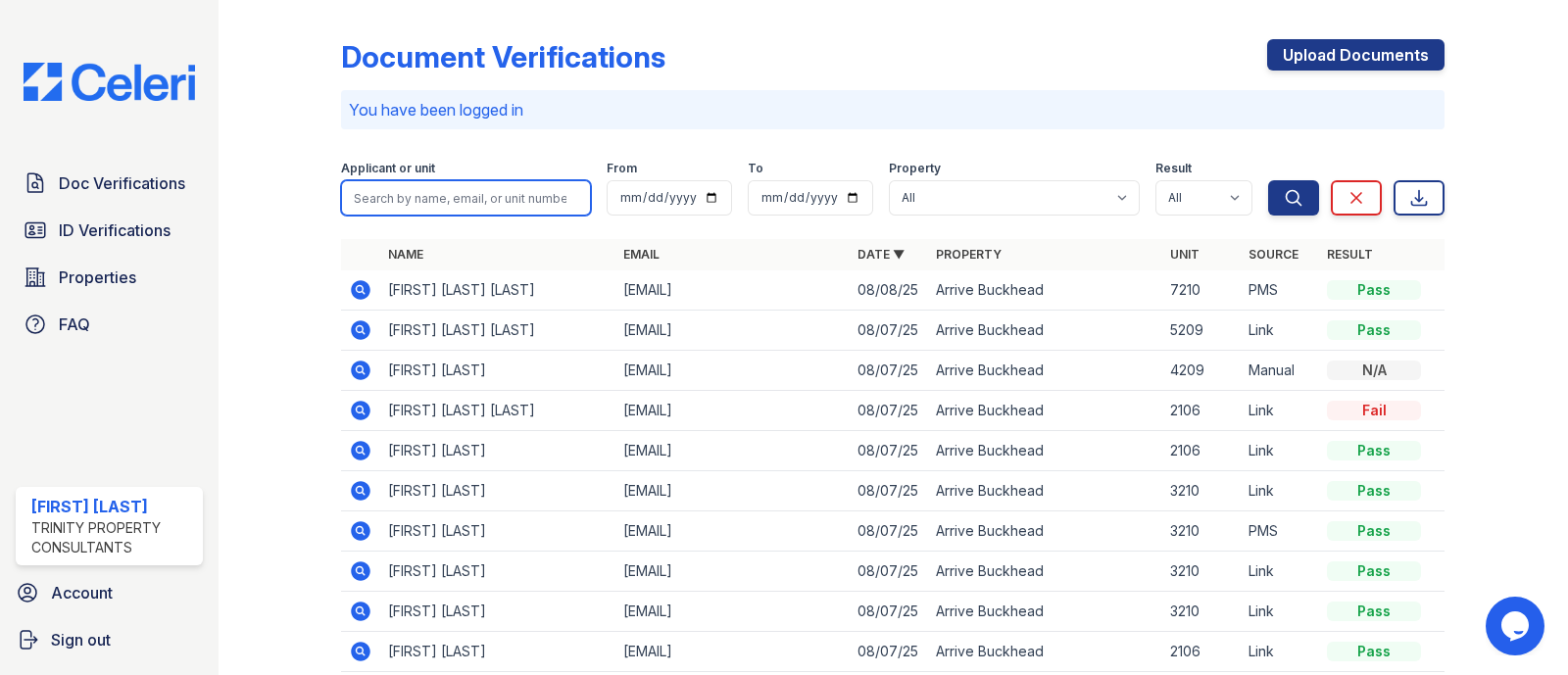 click at bounding box center [466, 198] 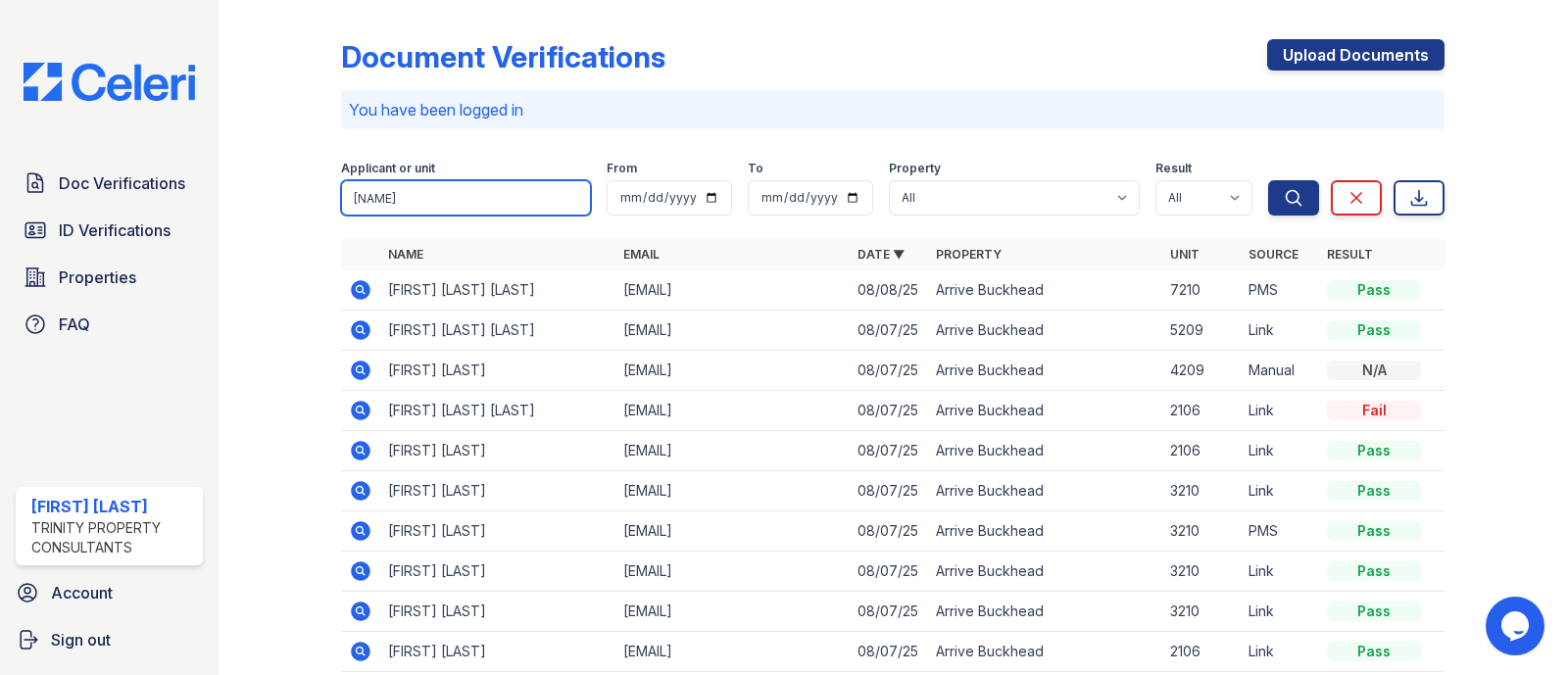 type on "[FIRST]" 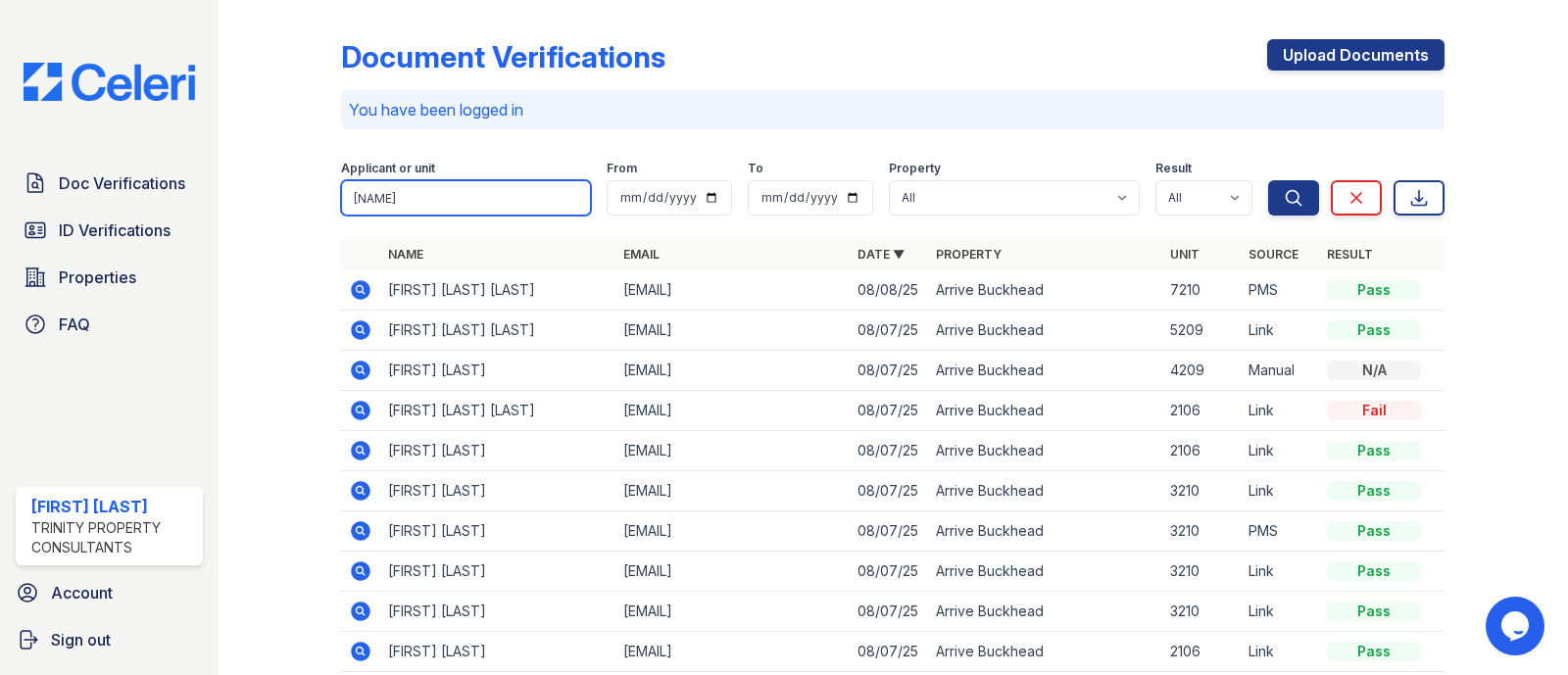 click on "Search" at bounding box center [1294, 198] 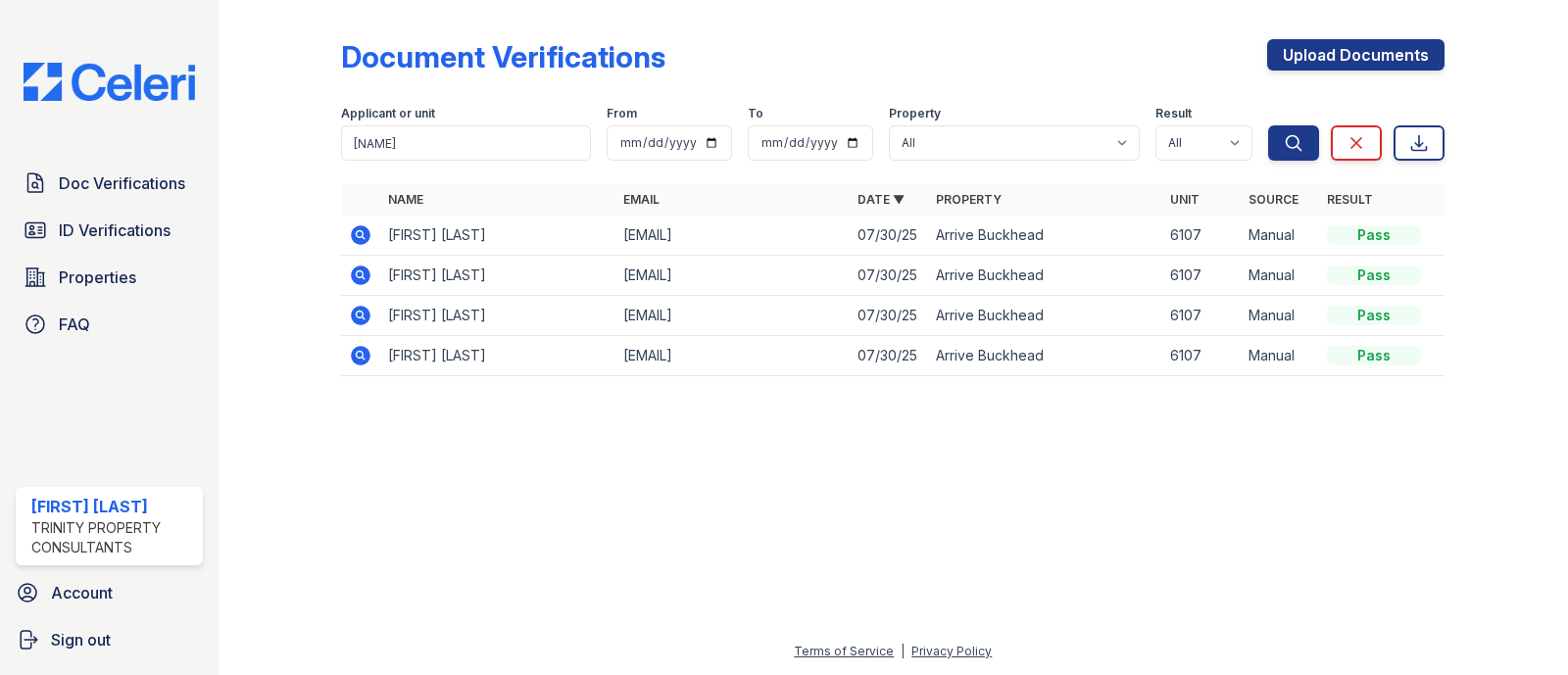 click 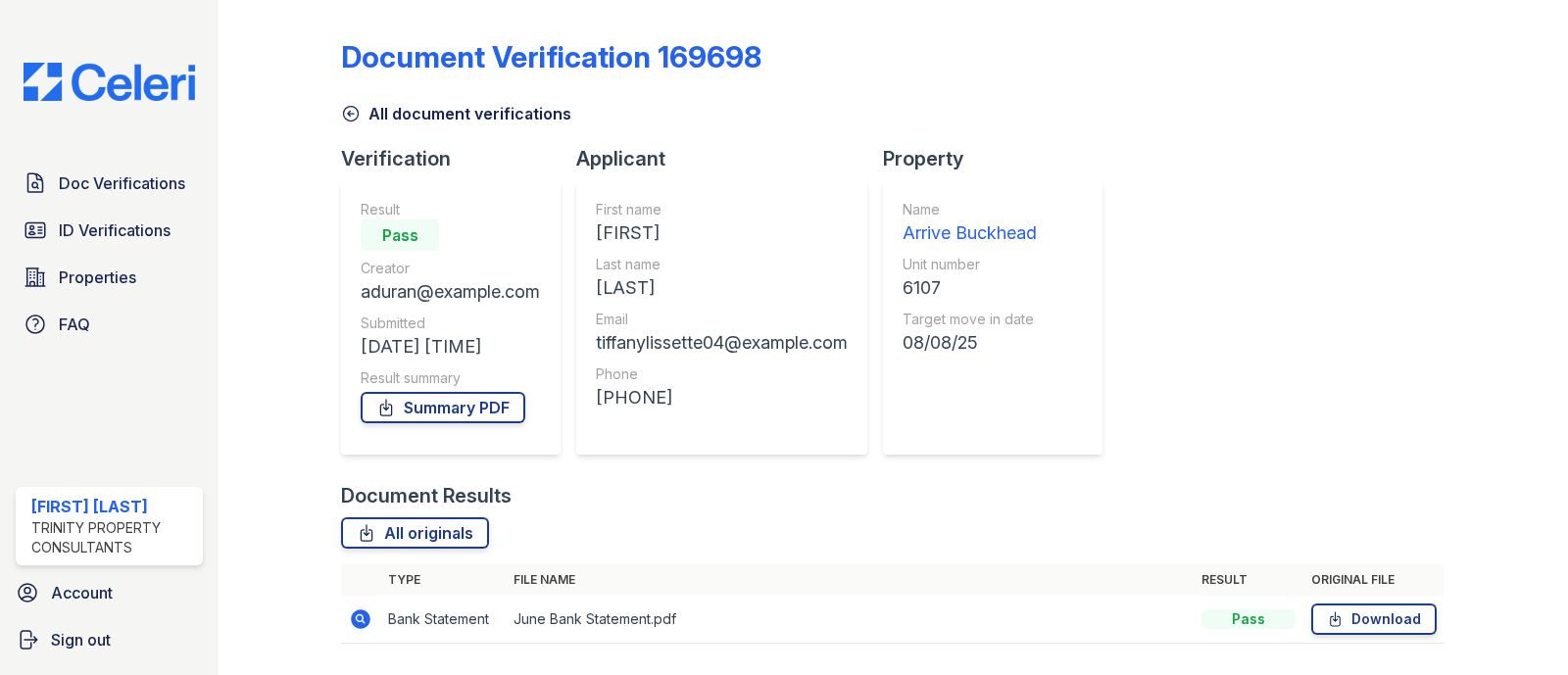 scroll, scrollTop: 0, scrollLeft: 0, axis: both 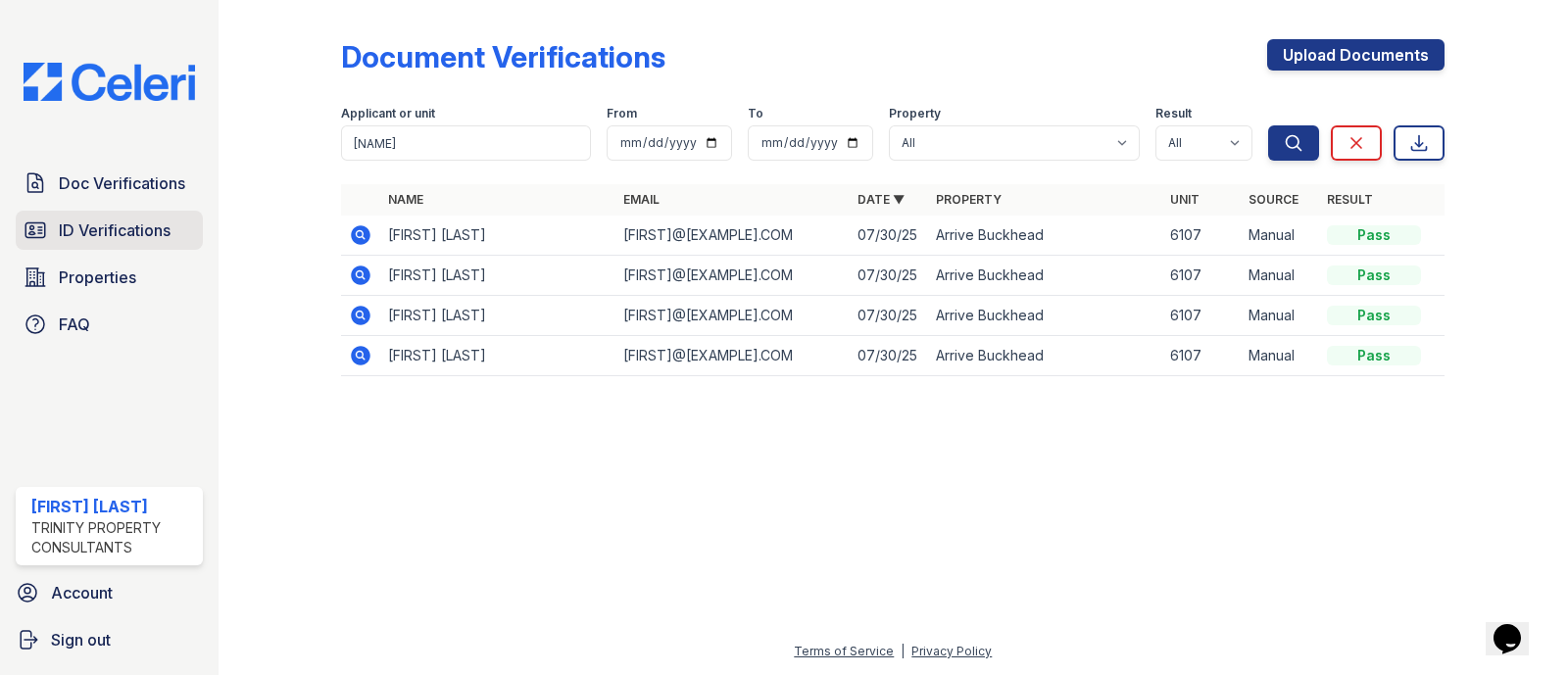 click on "ID Verifications" at bounding box center (115, 230) 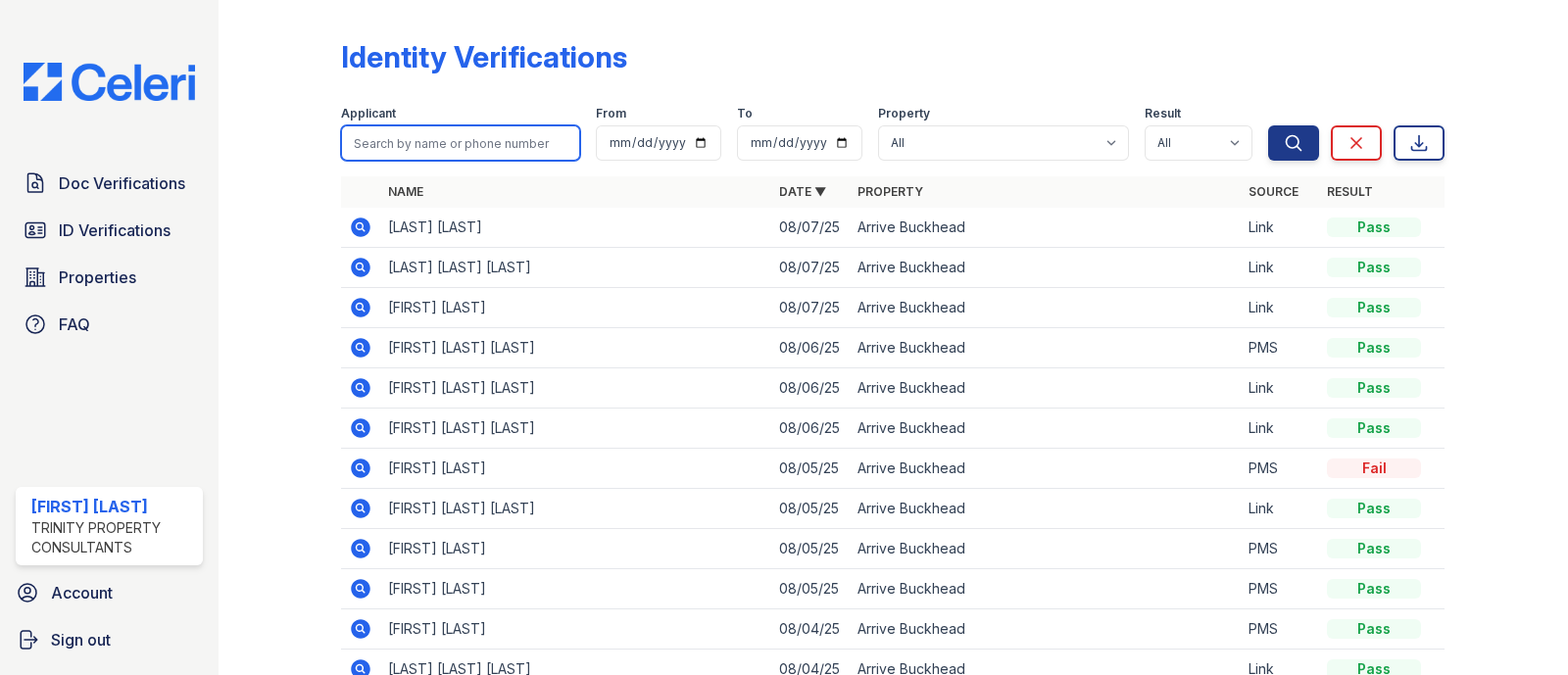 click at bounding box center [461, 143] 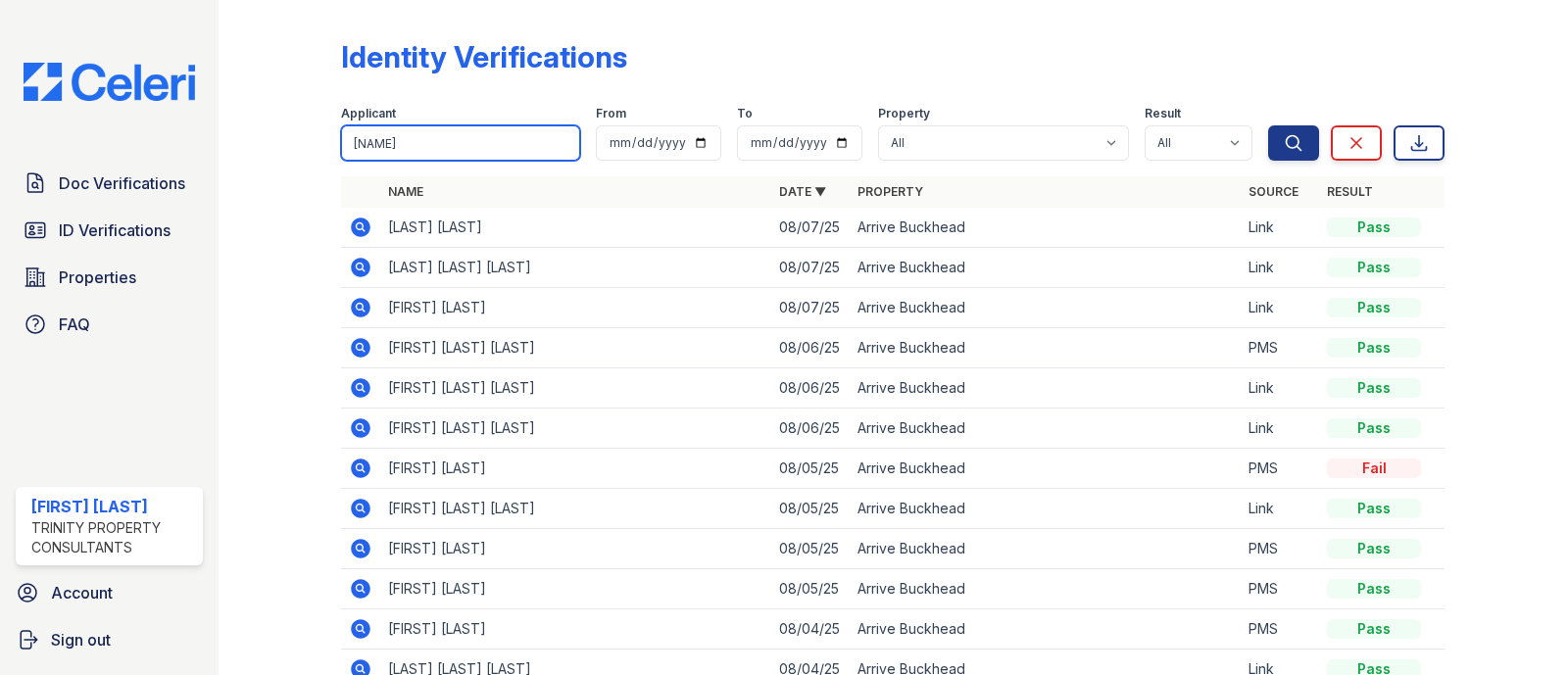 type on "[NAME]" 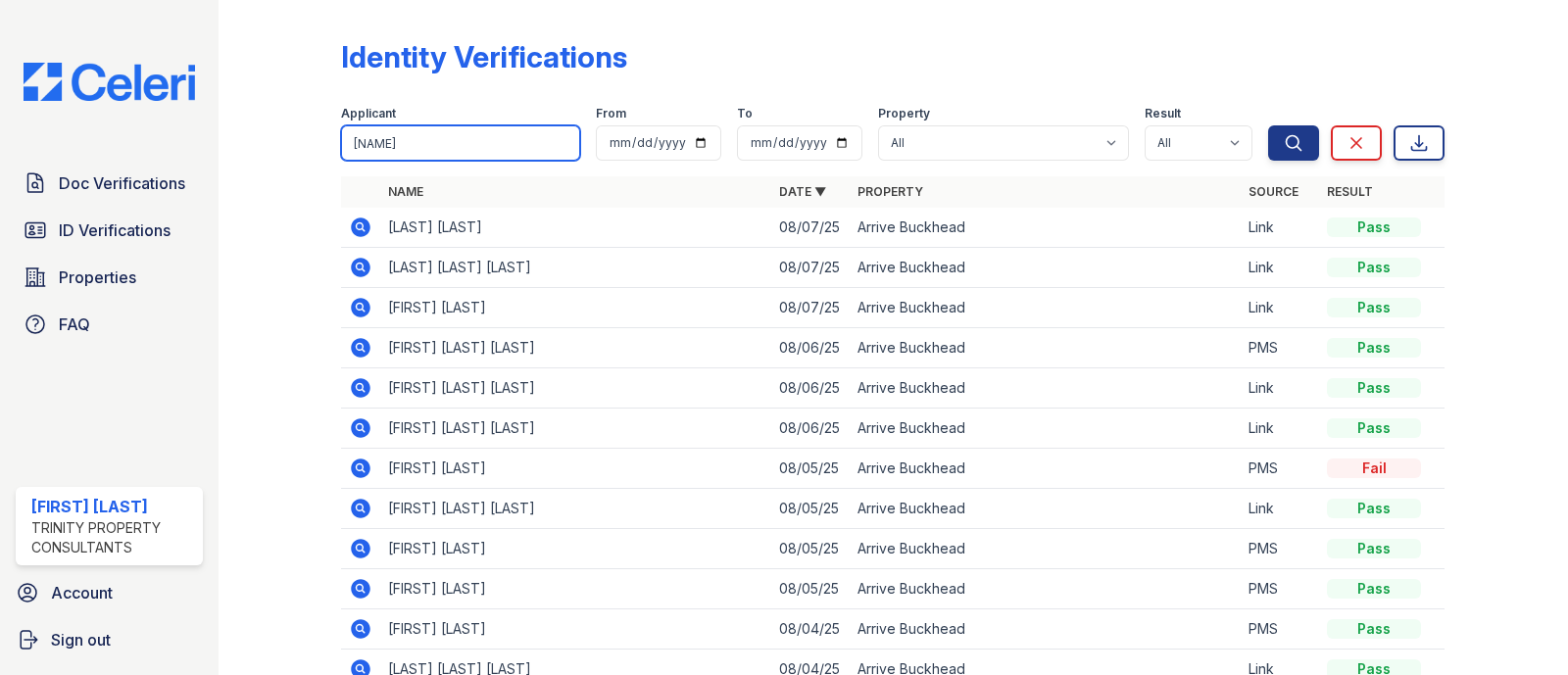 click on "Search" at bounding box center (1294, 143) 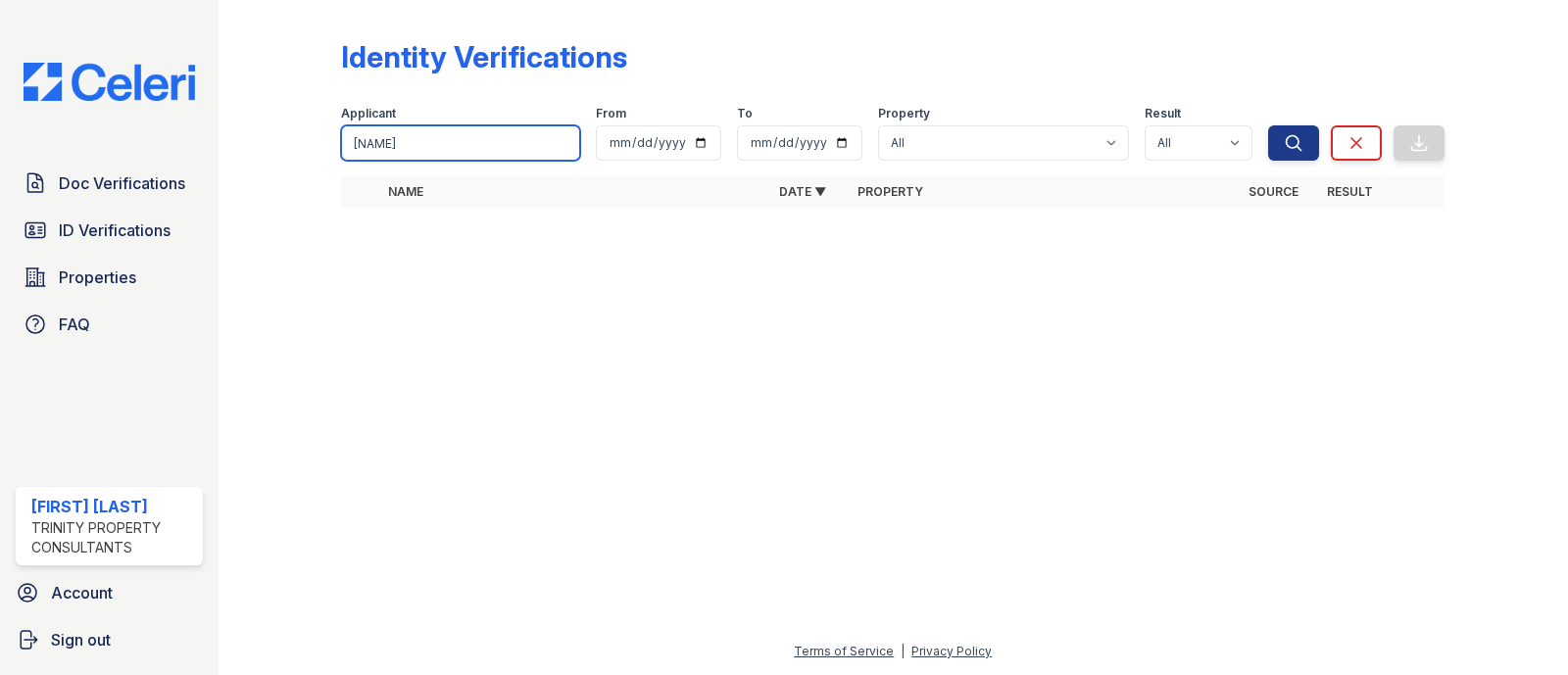 drag, startPoint x: 563, startPoint y: 127, endPoint x: 289, endPoint y: 137, distance: 274.18242 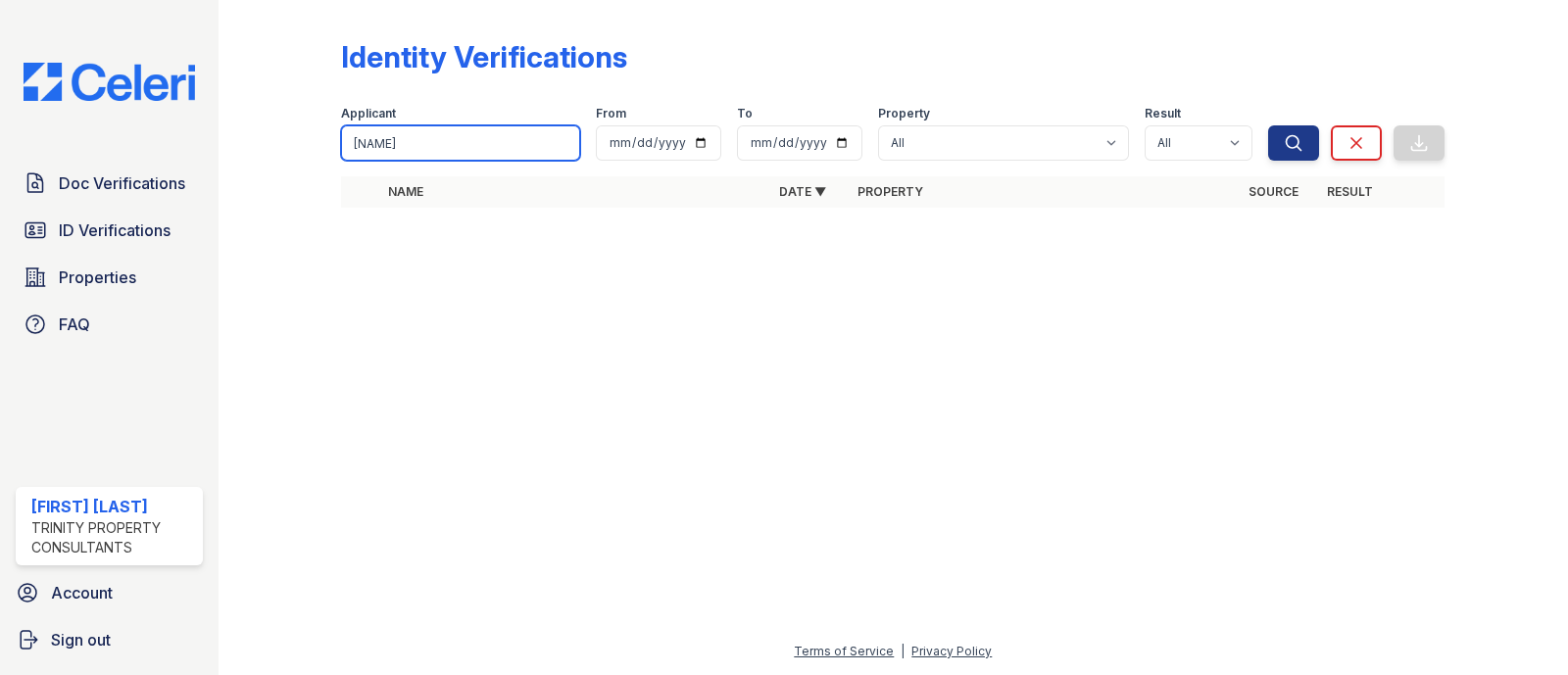 click on "Identity Verifications
Filter
Applicant
[FIRST]
From
To
Property
All
Arrive Buckhead
Result
All
Pass
Fail
Caution
Resubmit
Search
Clear
Export
Search
Clear
Export
Name
Date ▼
Property
Source
Result" at bounding box center [893, 129] 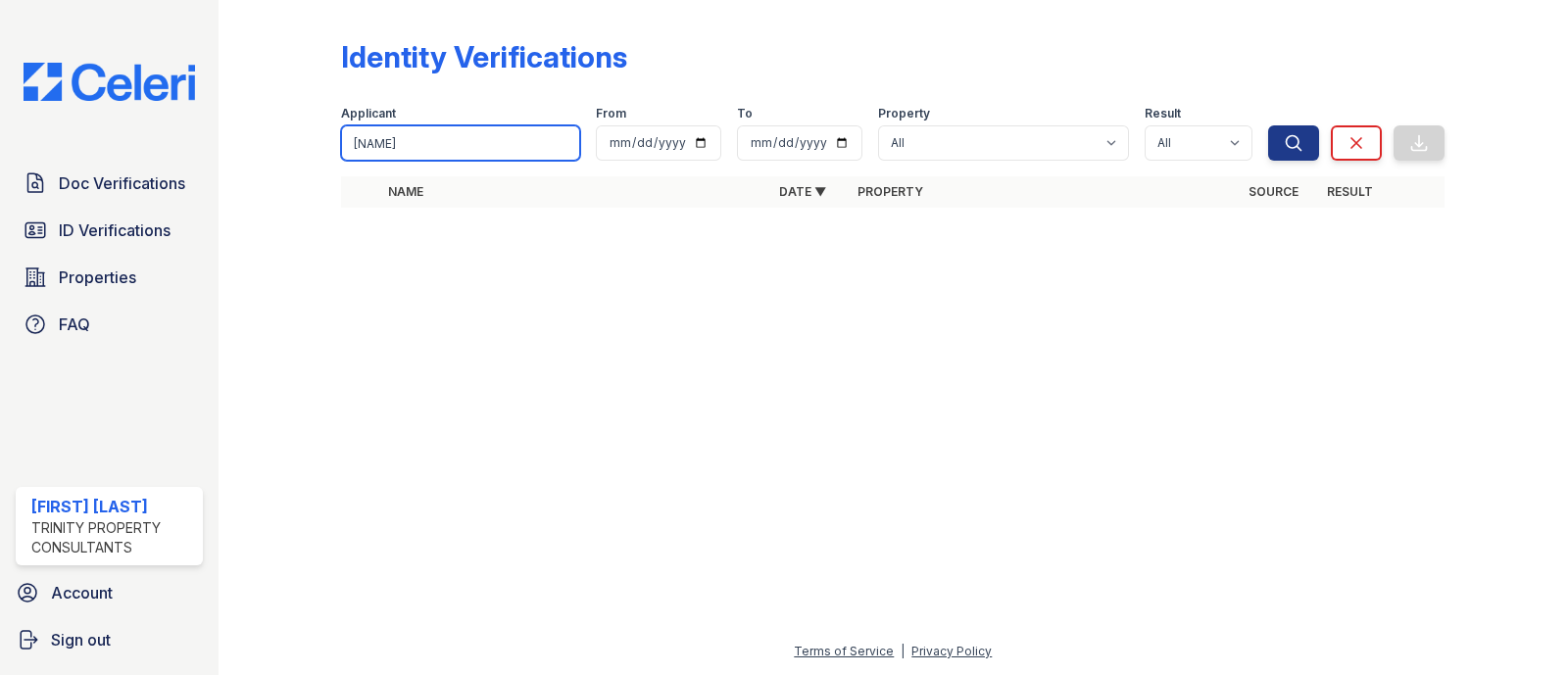 type on "[NAME]" 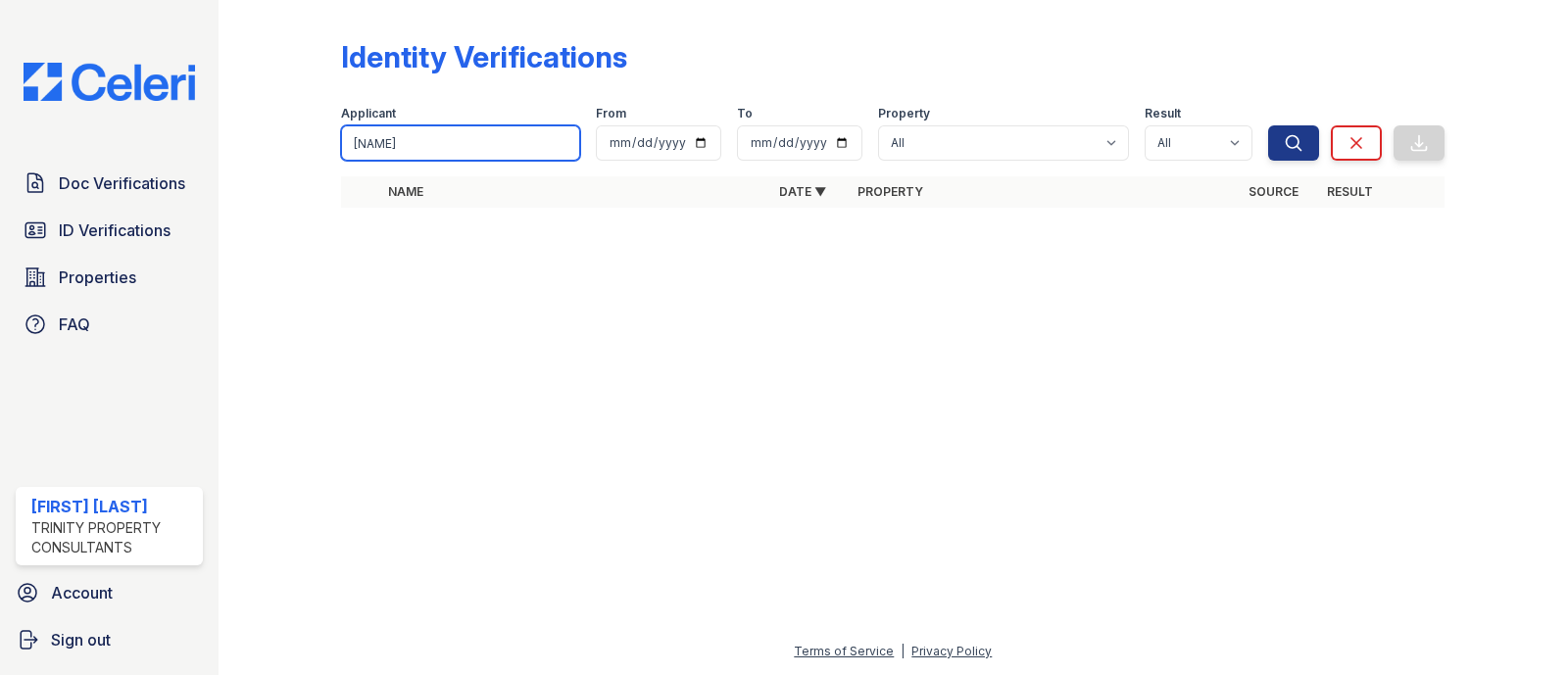 click on "Search" at bounding box center (1294, 143) 